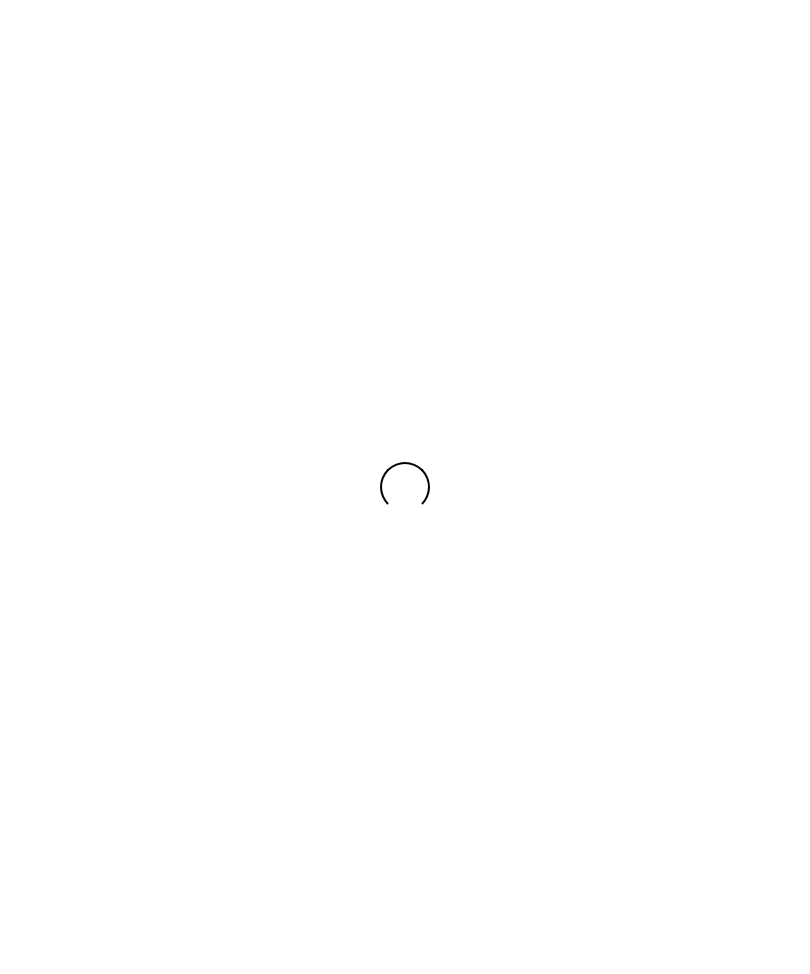 scroll, scrollTop: 0, scrollLeft: 0, axis: both 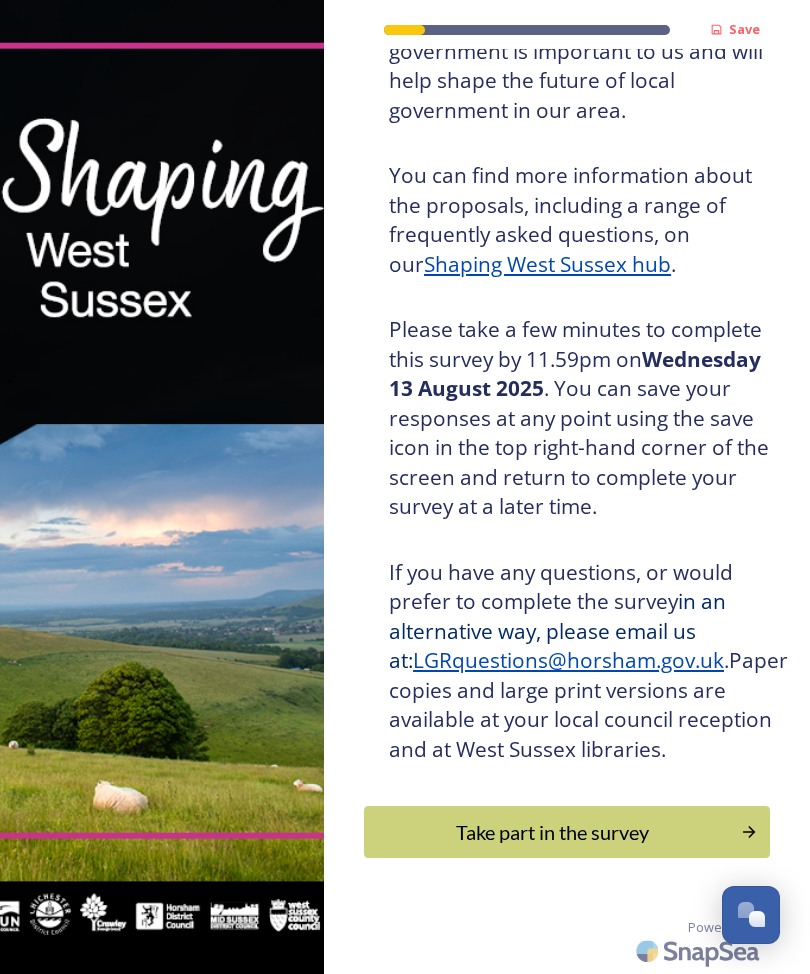 click on "Take part in the survey" at bounding box center (552, 832) 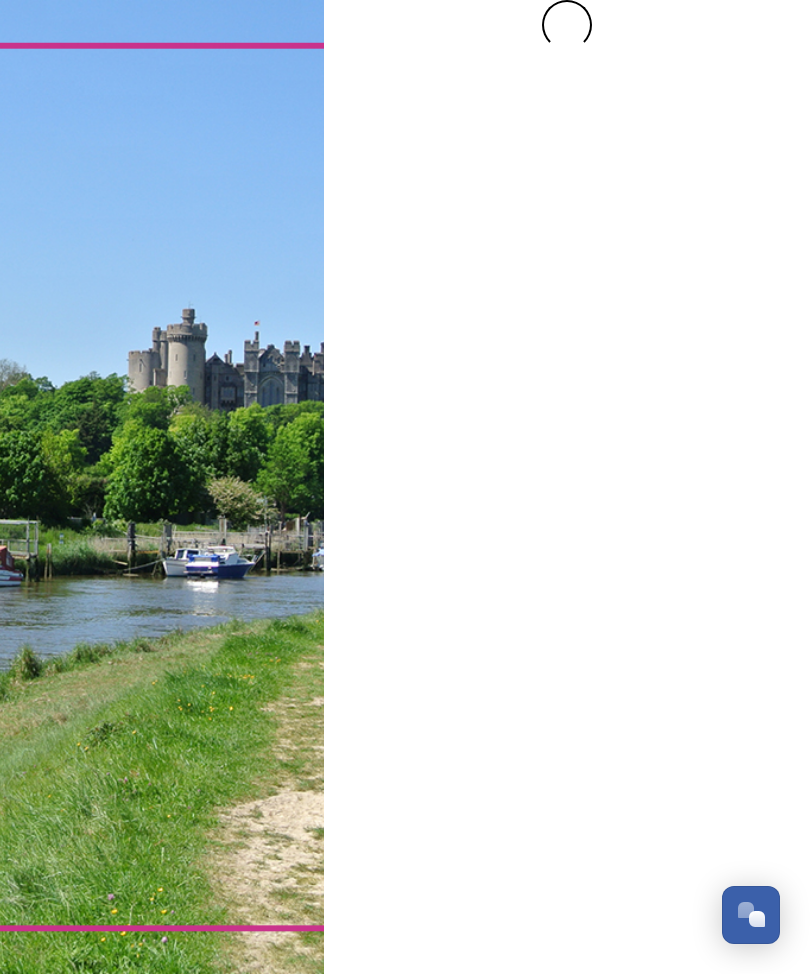 scroll, scrollTop: 0, scrollLeft: 0, axis: both 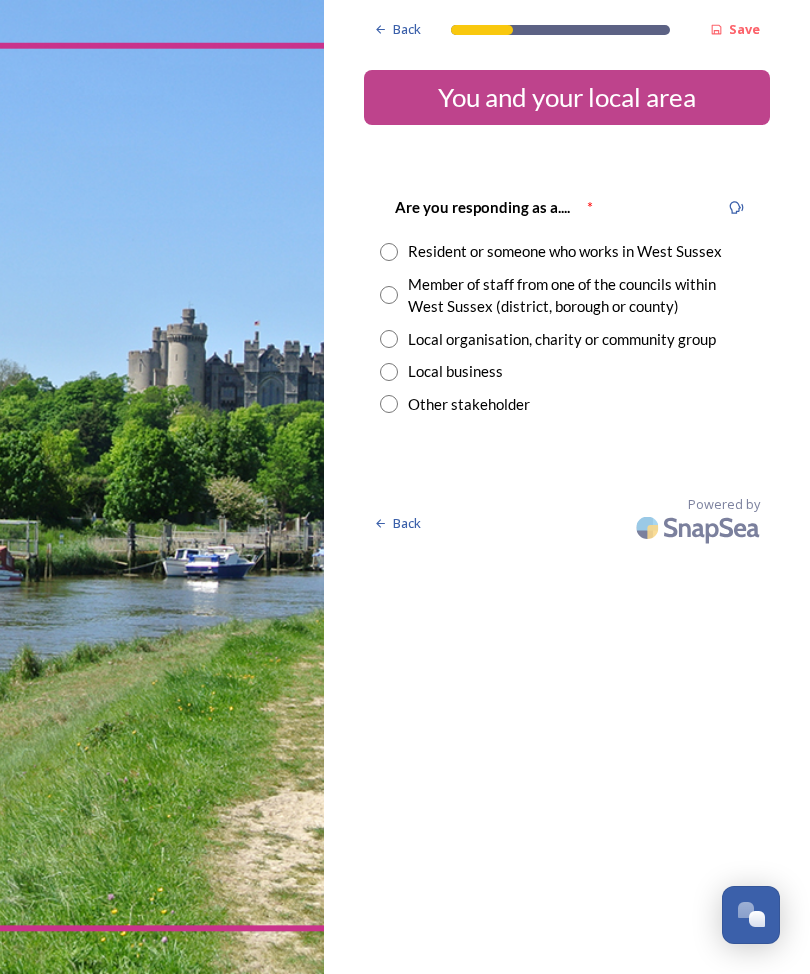click on "Are you responding as a.... * Resident or someone who works in [COUNTY] Member of staff from one of the councils within [COUNTY] (district, borough or county) Local organisation, charity or community group Local business Other stakeholder" at bounding box center [567, 305] 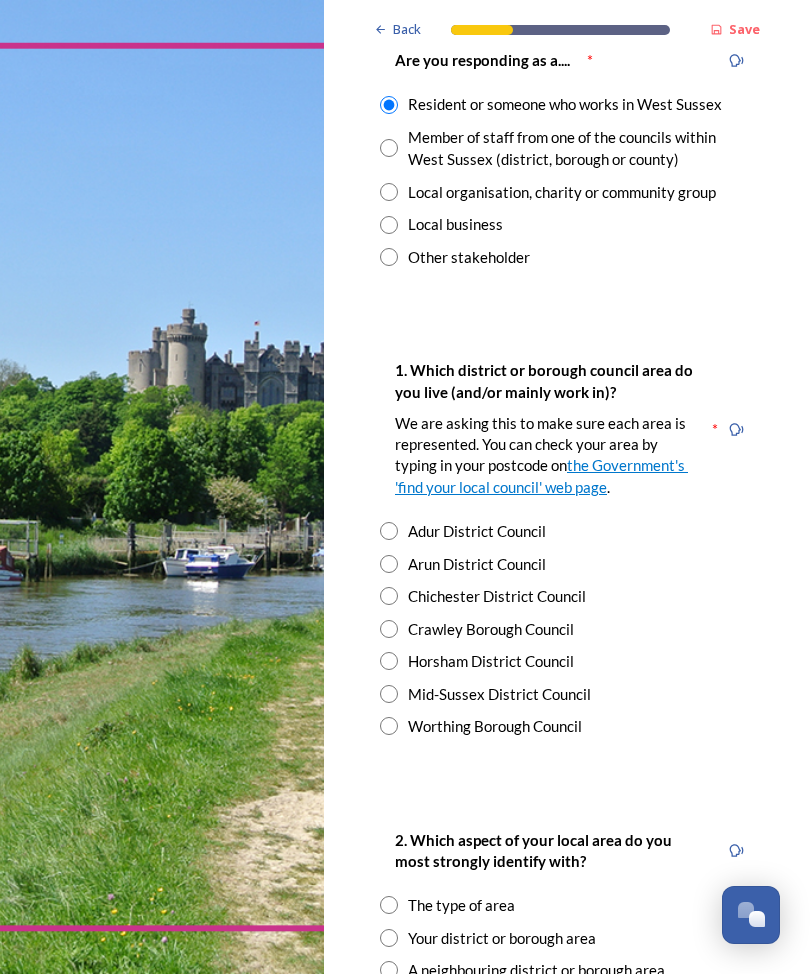 scroll, scrollTop: 150, scrollLeft: 0, axis: vertical 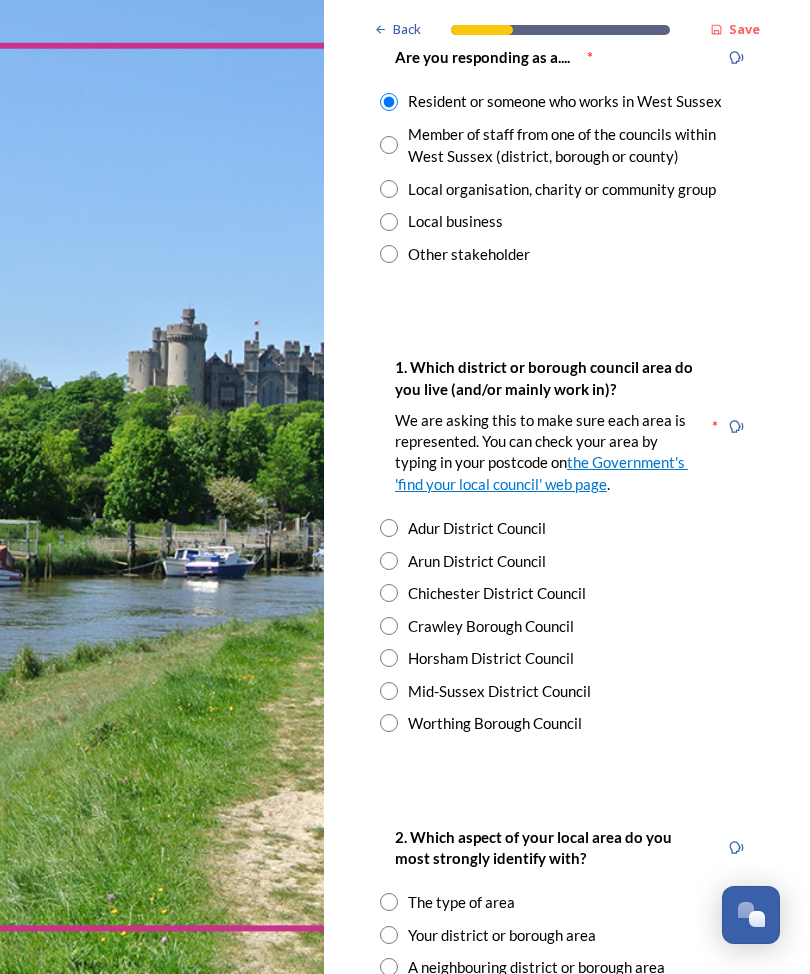 click on "Adur District Council" at bounding box center (567, 528) 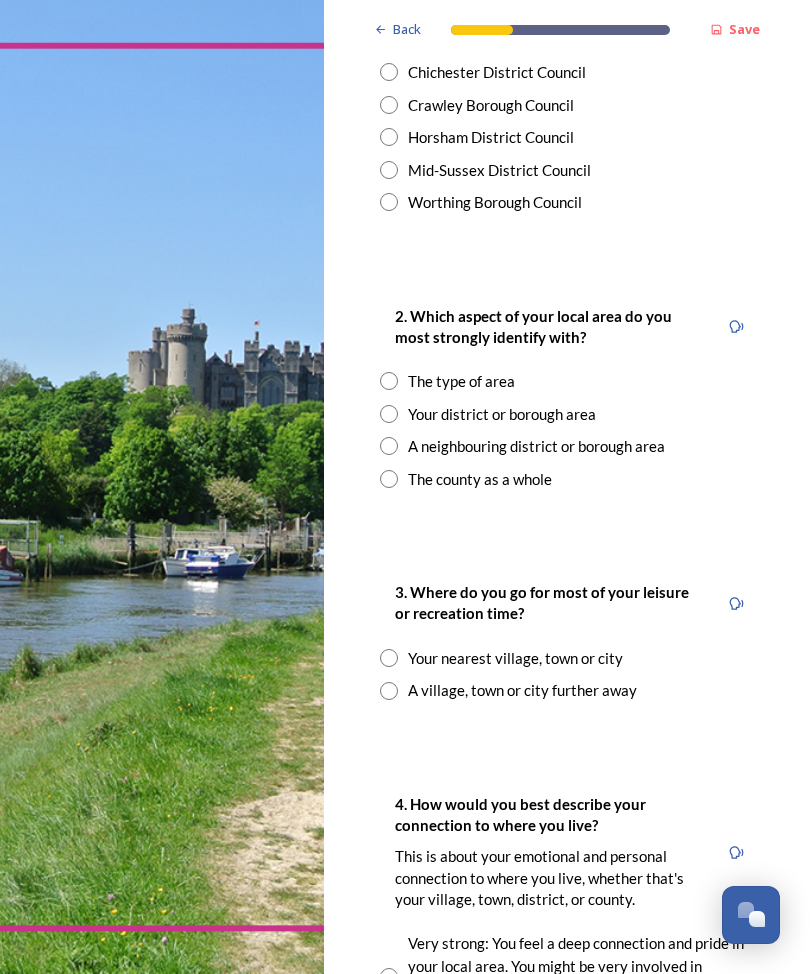 scroll, scrollTop: 671, scrollLeft: 0, axis: vertical 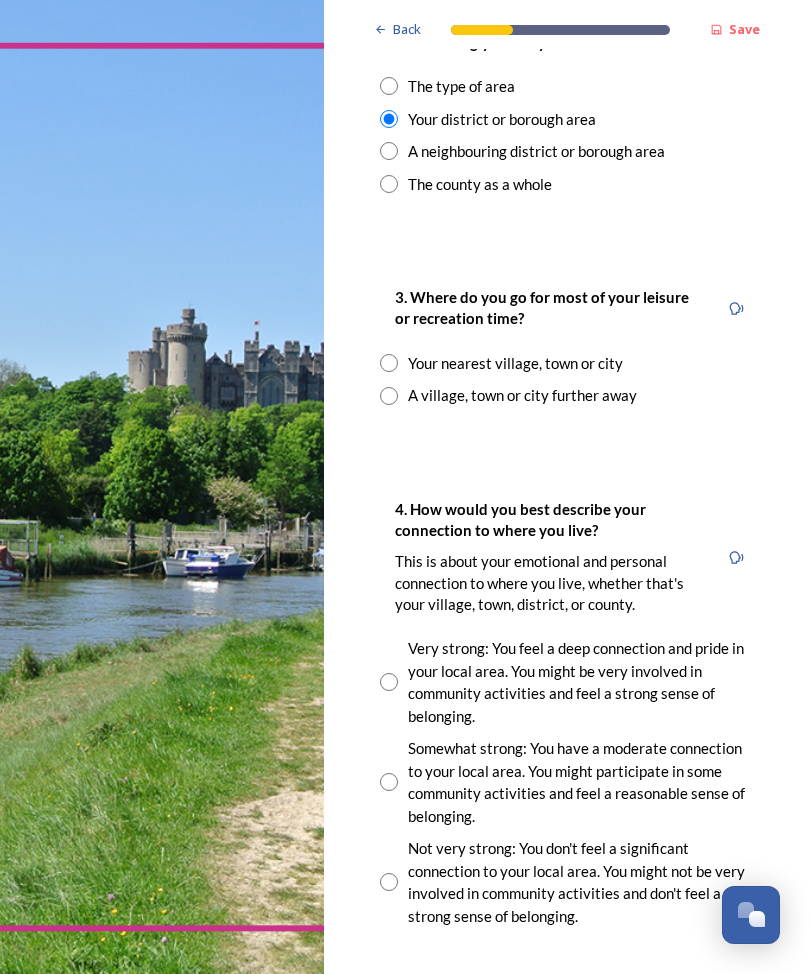 click at bounding box center (389, 363) 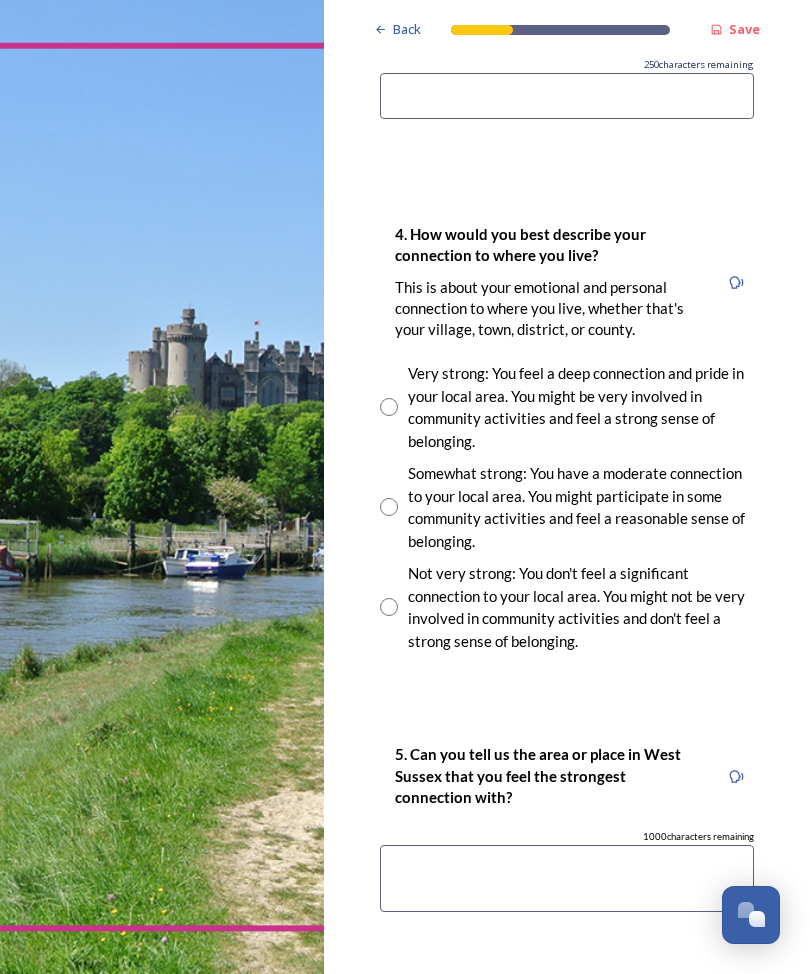 scroll, scrollTop: 1471, scrollLeft: 0, axis: vertical 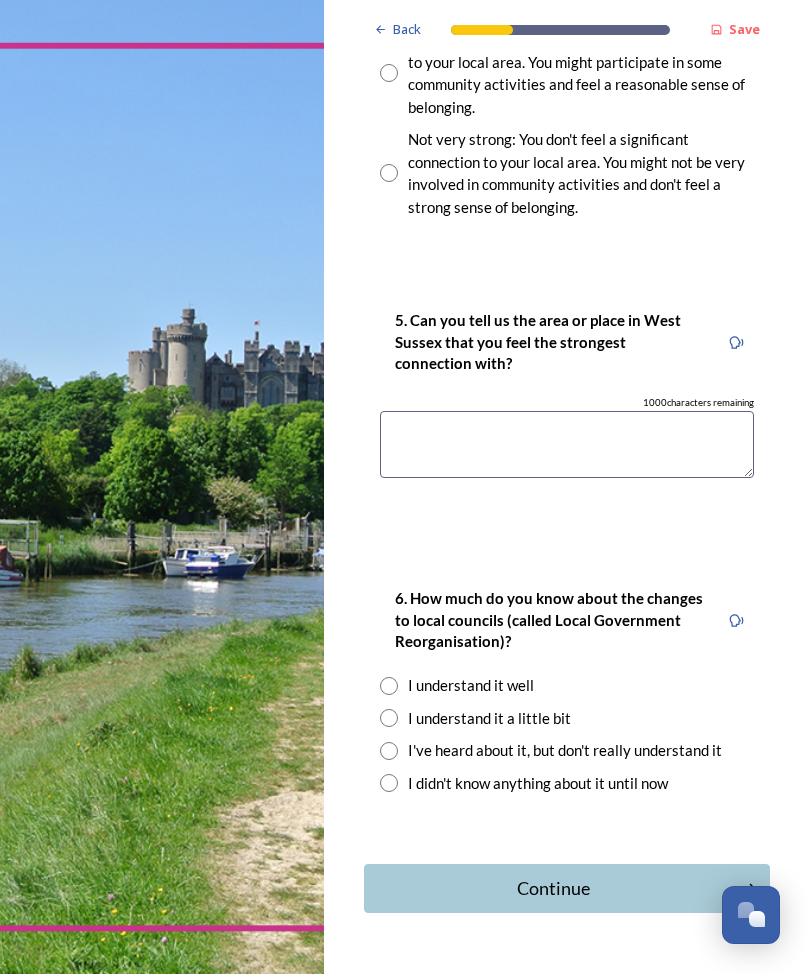 click at bounding box center [567, 444] 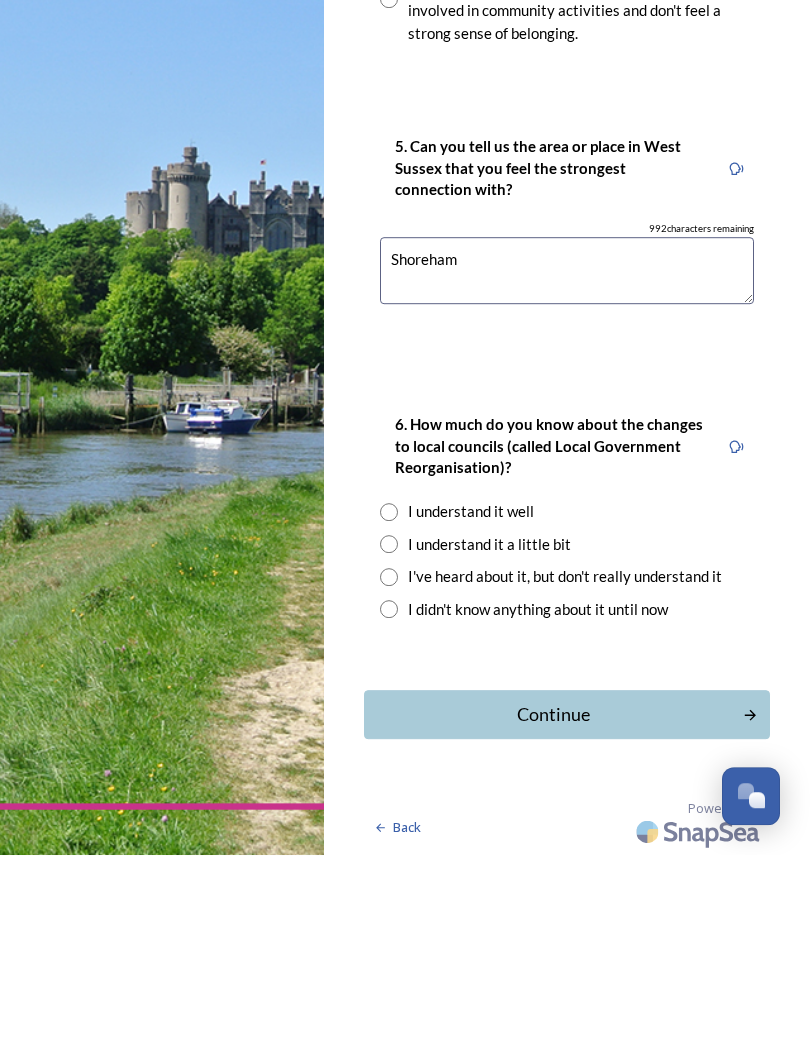 scroll, scrollTop: 1869, scrollLeft: 0, axis: vertical 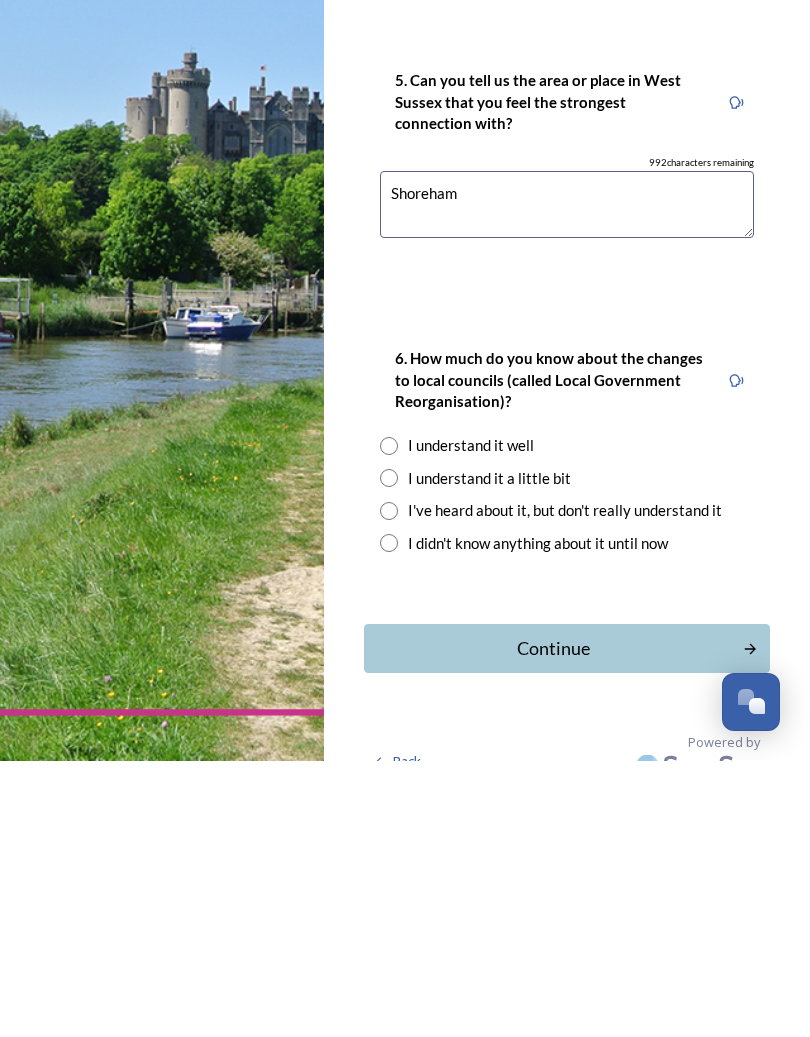type on "Shoreham" 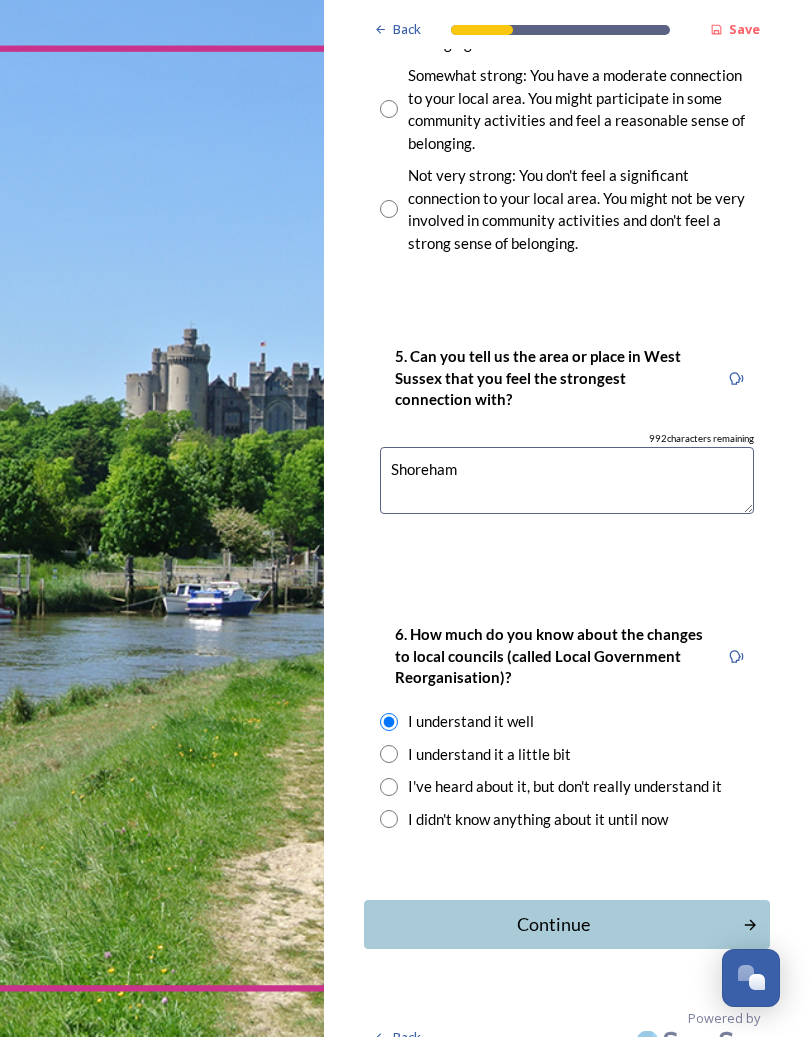 click on "Continue" at bounding box center (553, 924) 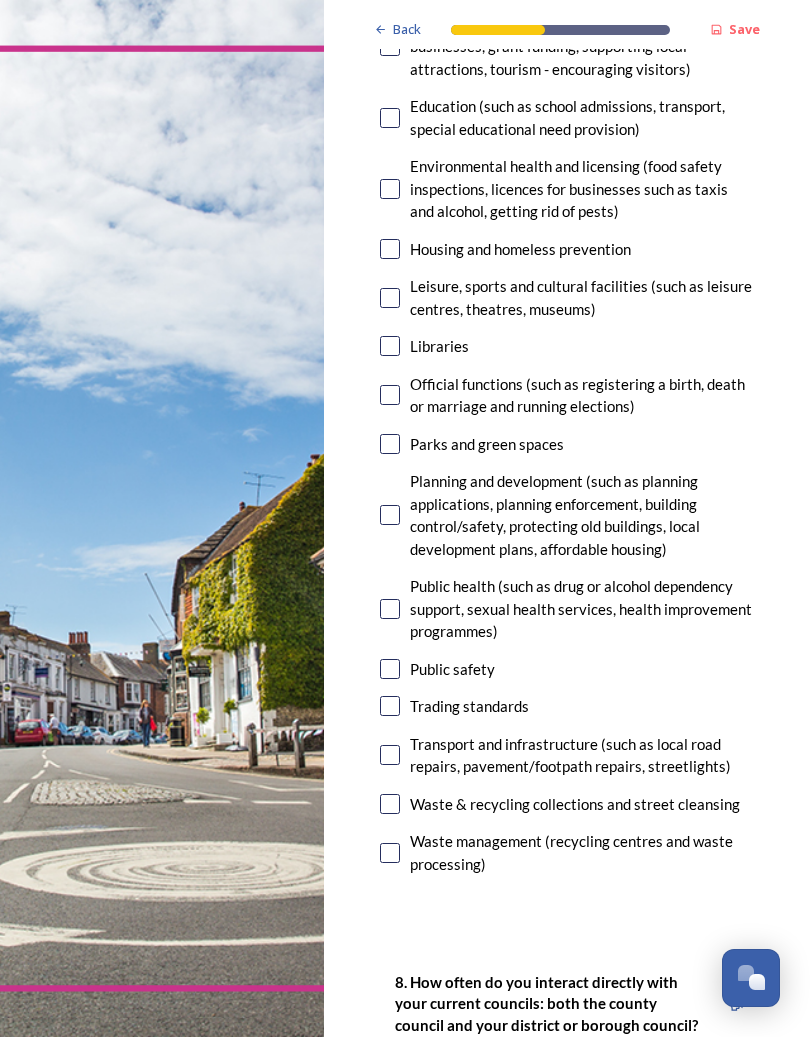 scroll, scrollTop: 576, scrollLeft: 0, axis: vertical 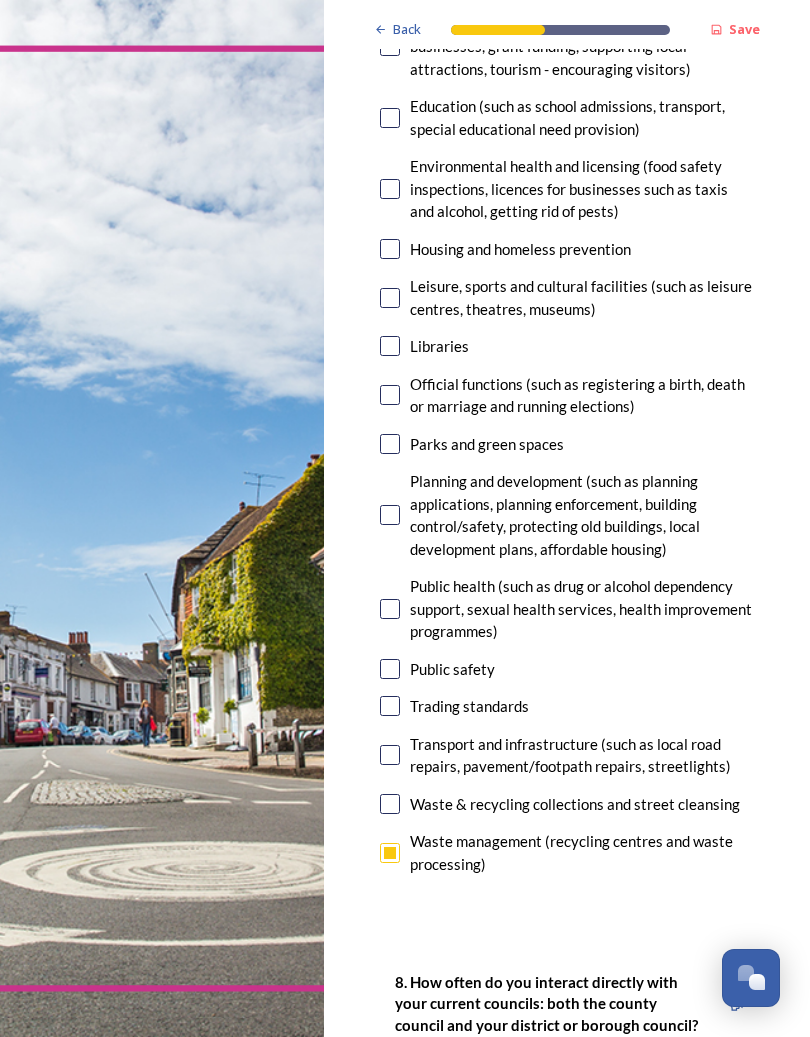 click on "Waste & recycling collections and street cleansing" at bounding box center (567, 804) 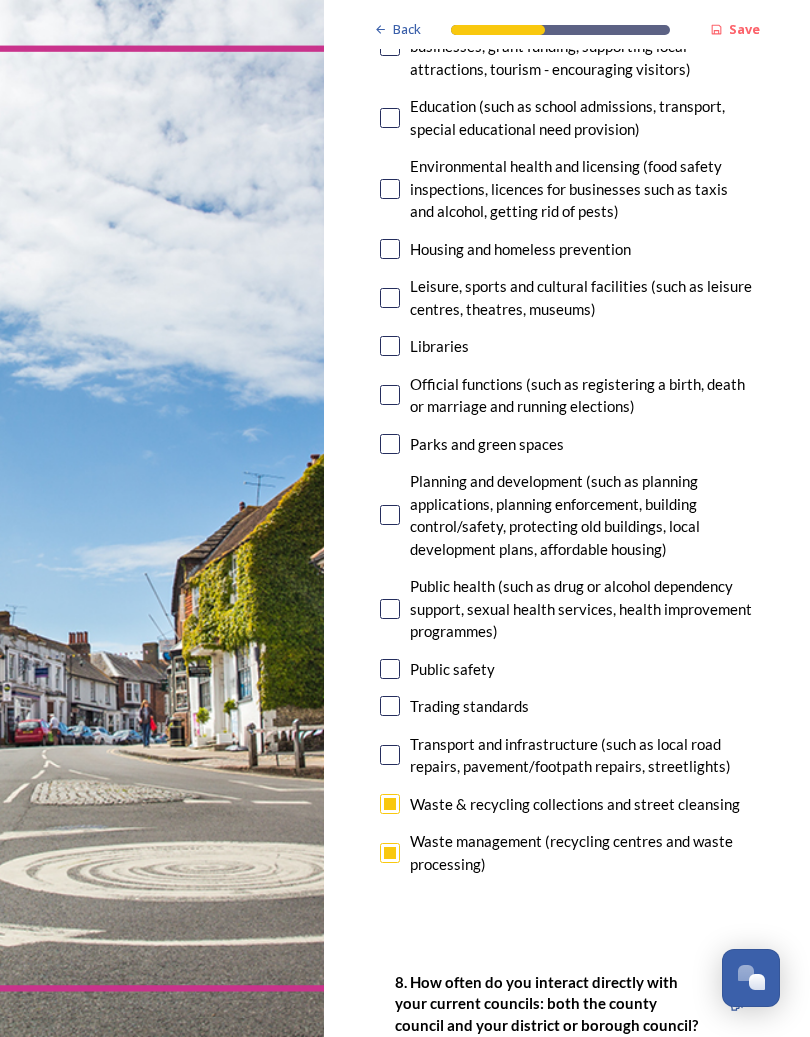 checkbox on "true" 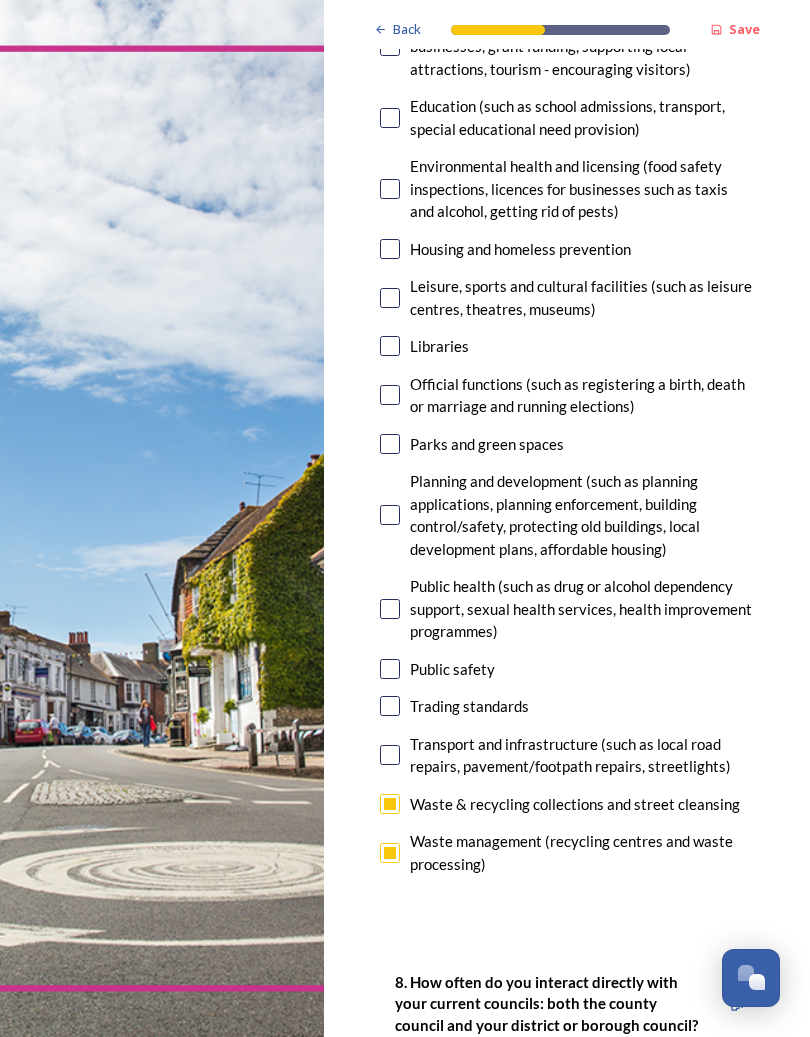 click on "Transport and infrastructure (such as local road repairs, pavement/footpath repairs, streetlights)" at bounding box center (567, 755) 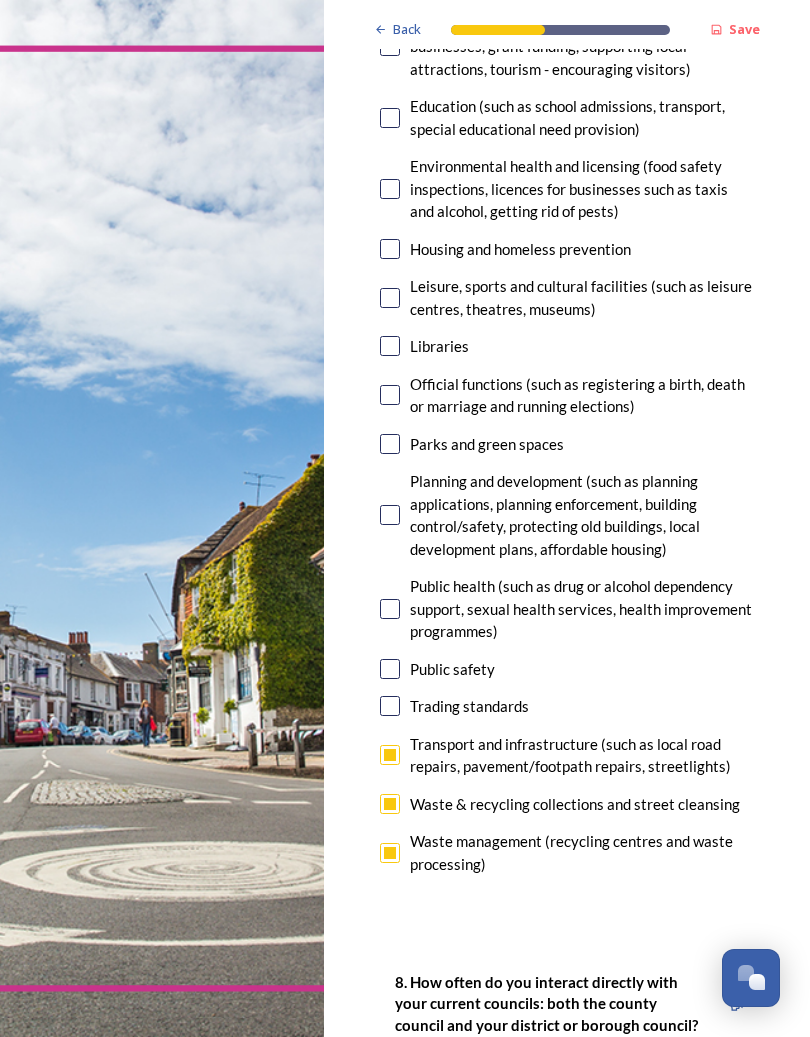 click on "Public safety" at bounding box center (567, 669) 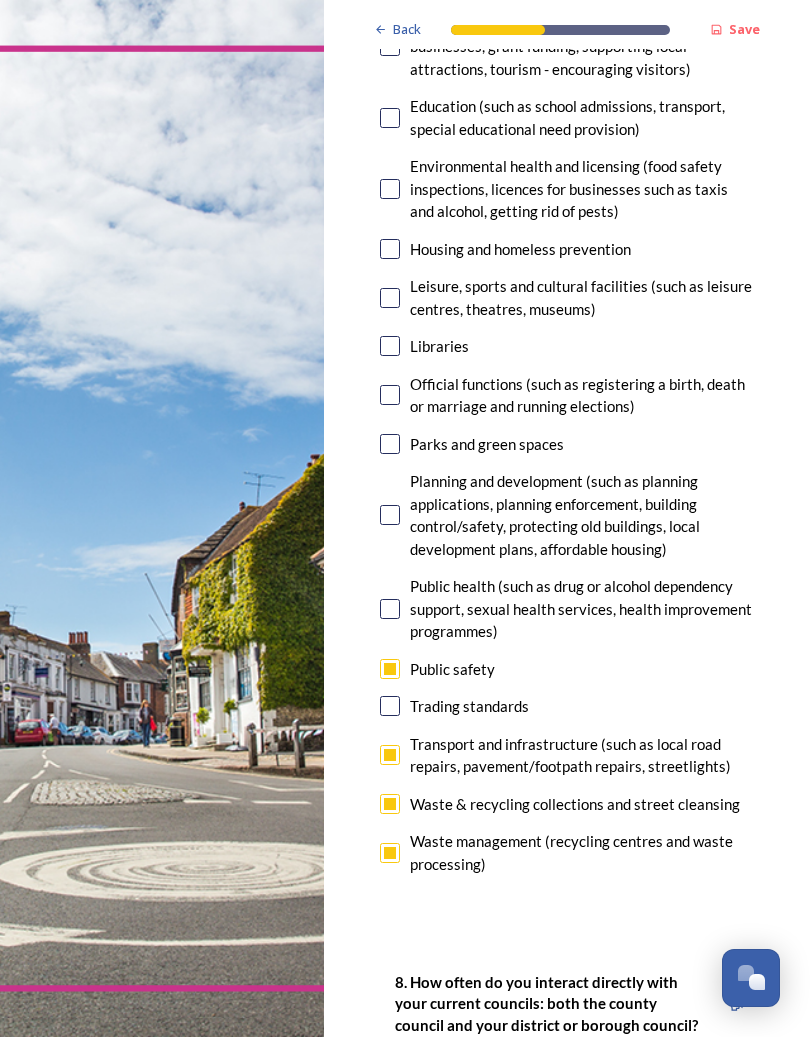 checkbox on "true" 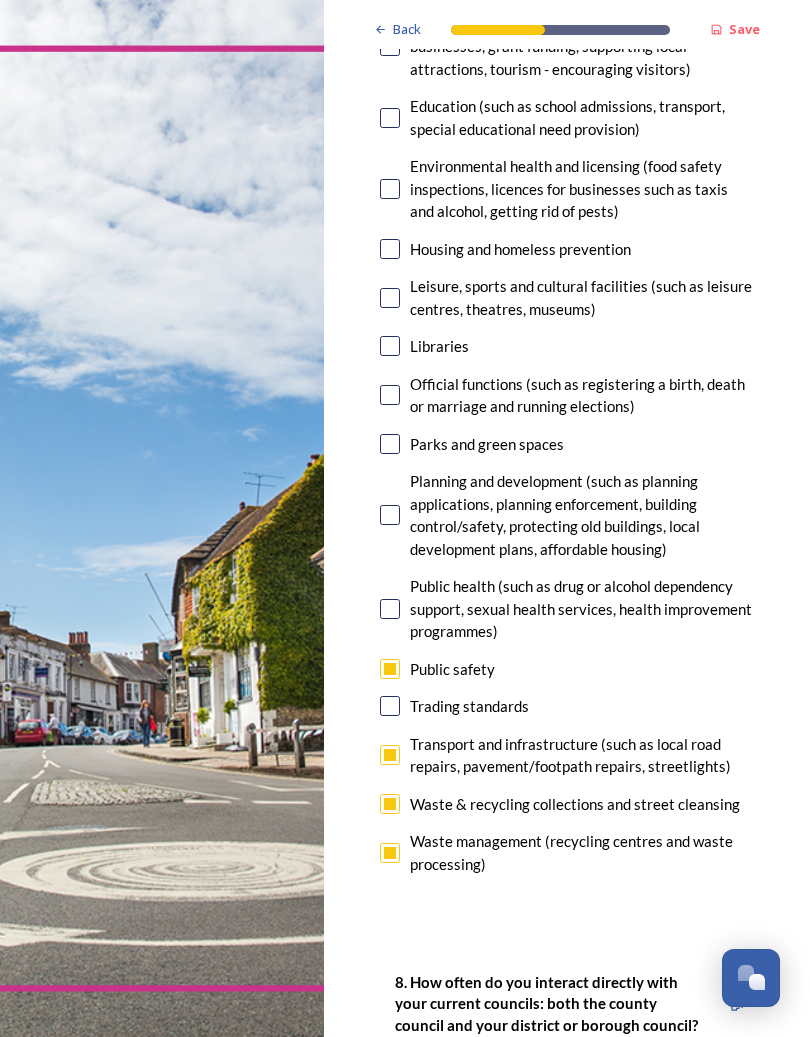 click at bounding box center [390, 515] 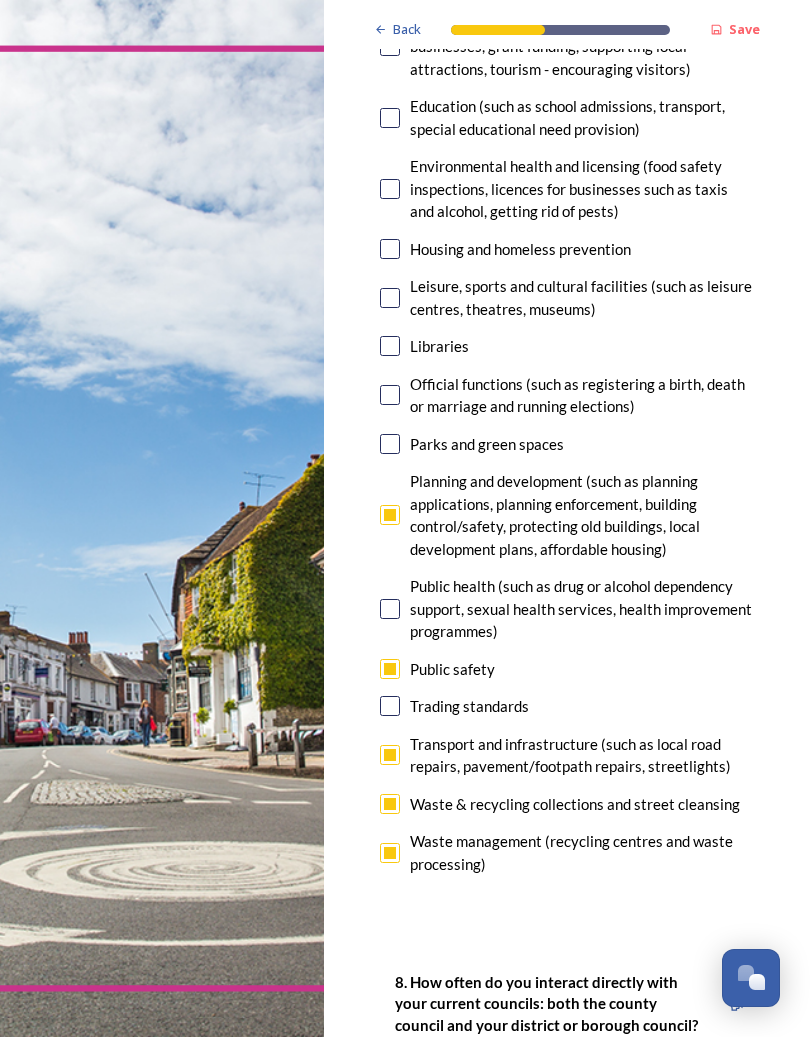 click at bounding box center (390, 444) 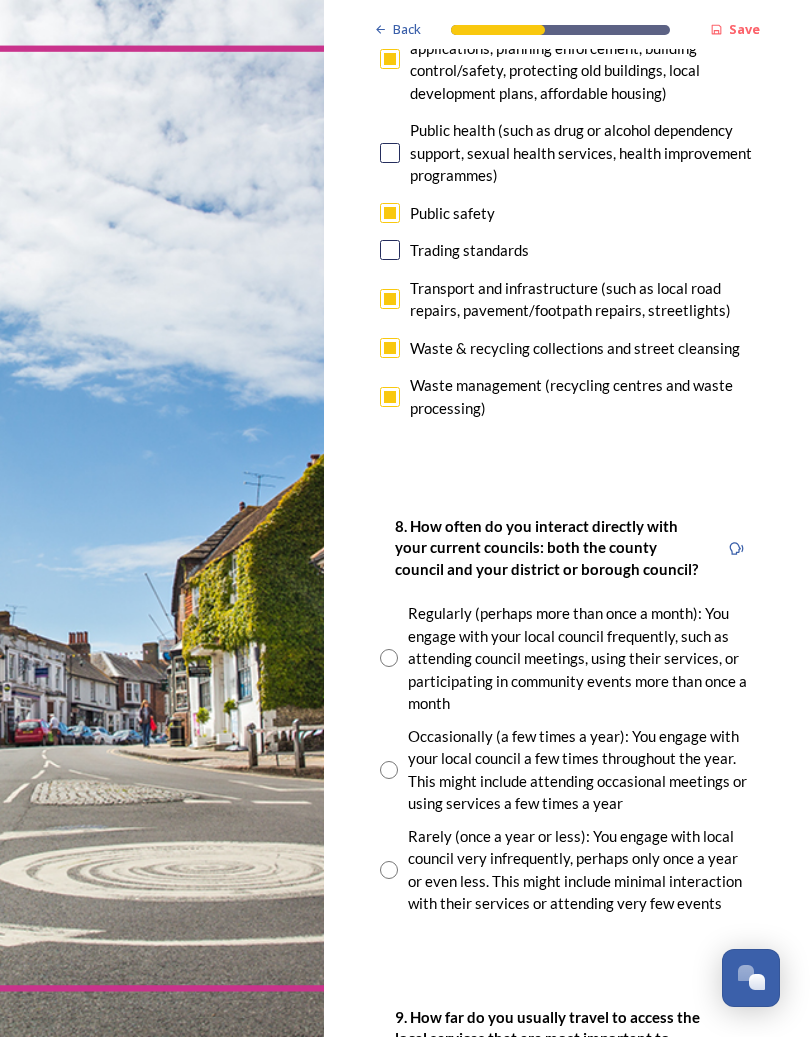 scroll, scrollTop: 1033, scrollLeft: 0, axis: vertical 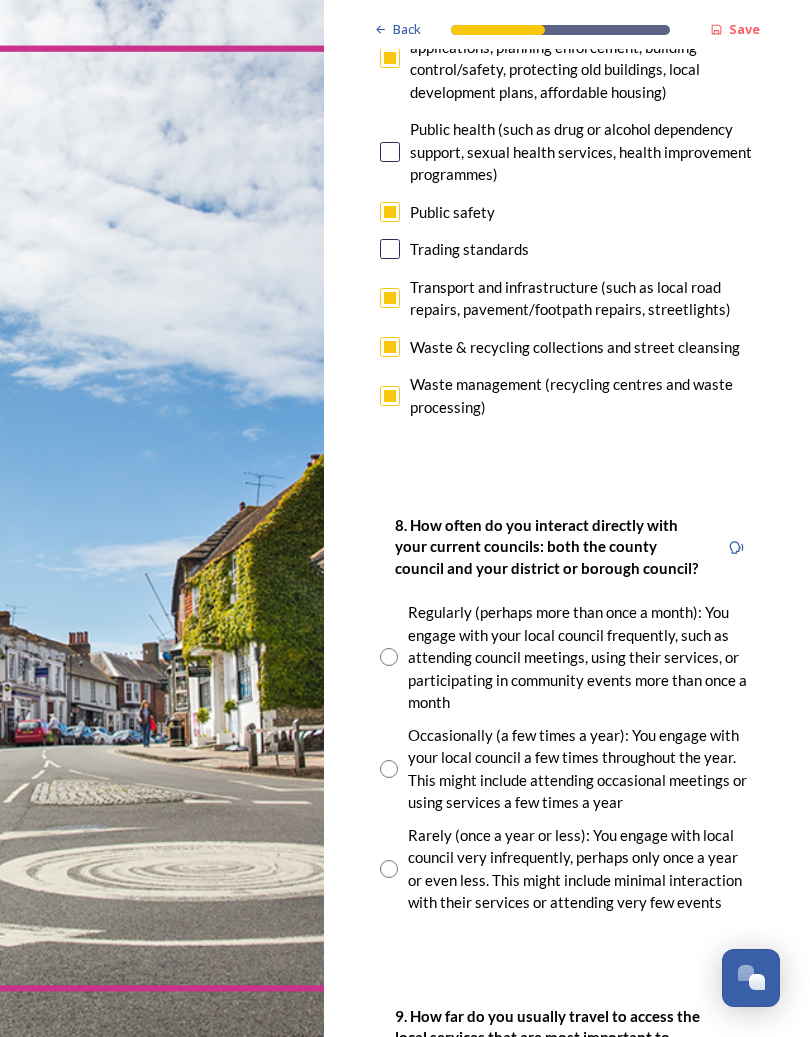 click at bounding box center [389, 769] 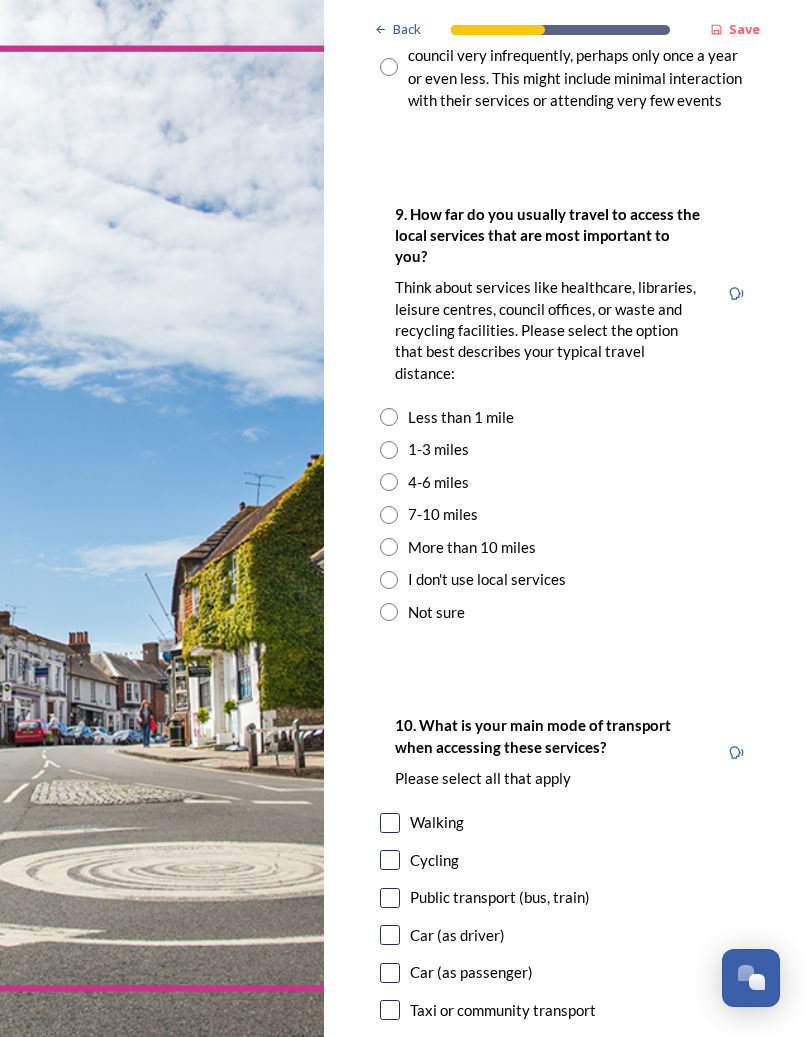 scroll, scrollTop: 1836, scrollLeft: 0, axis: vertical 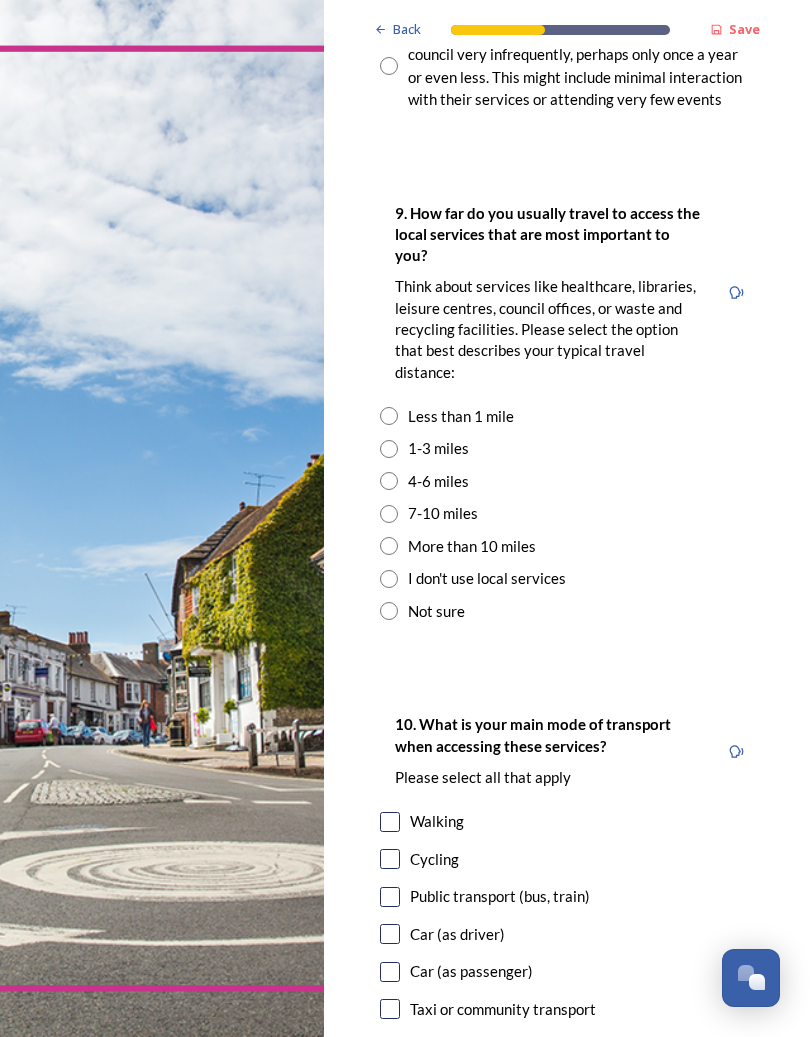 click on "1-3 miles" at bounding box center (567, 448) 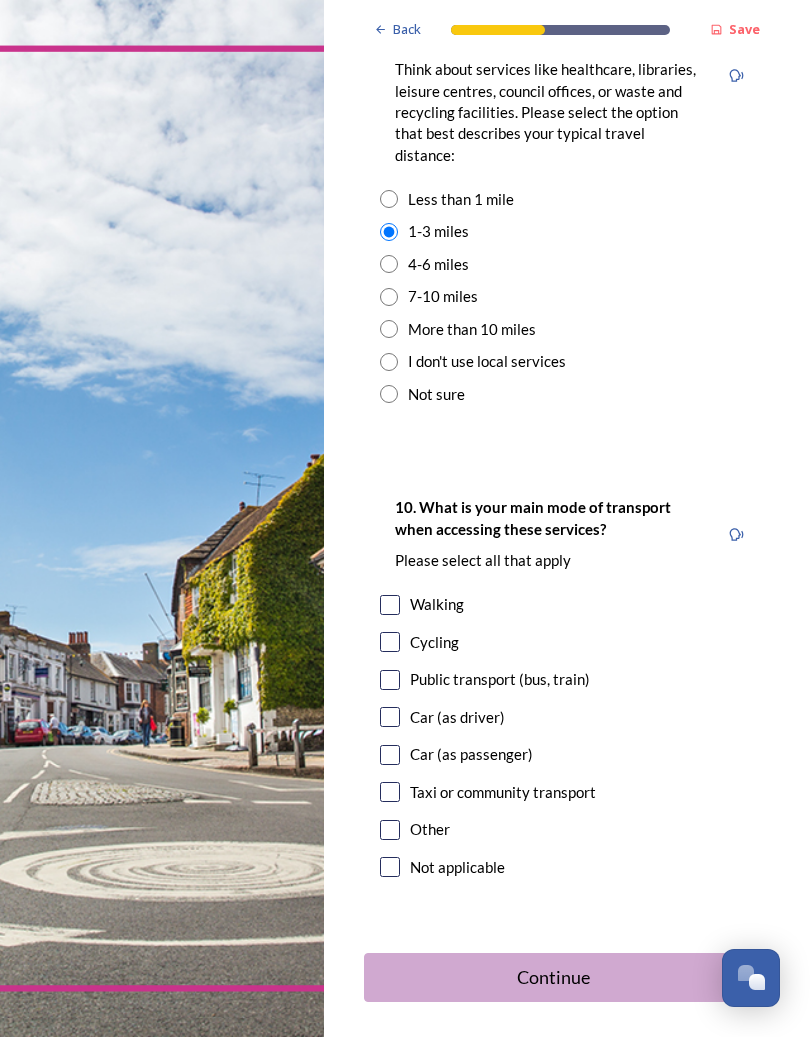 scroll, scrollTop: 2053, scrollLeft: 0, axis: vertical 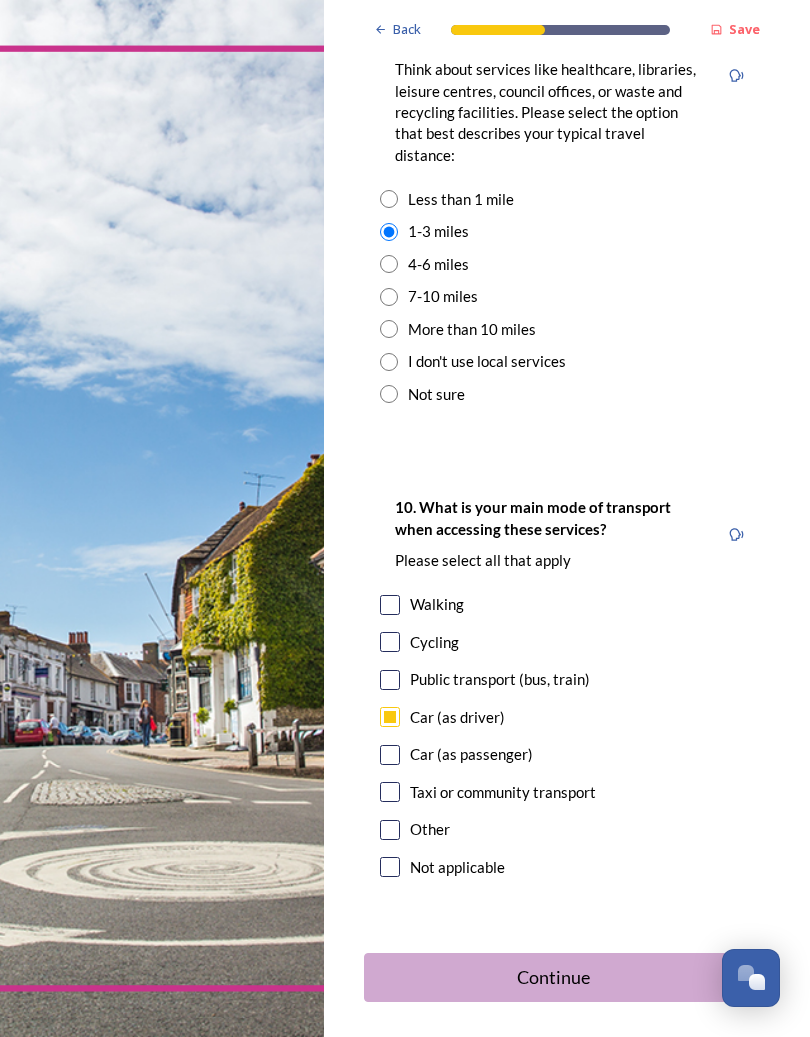 click on "Continue" at bounding box center (553, 977) 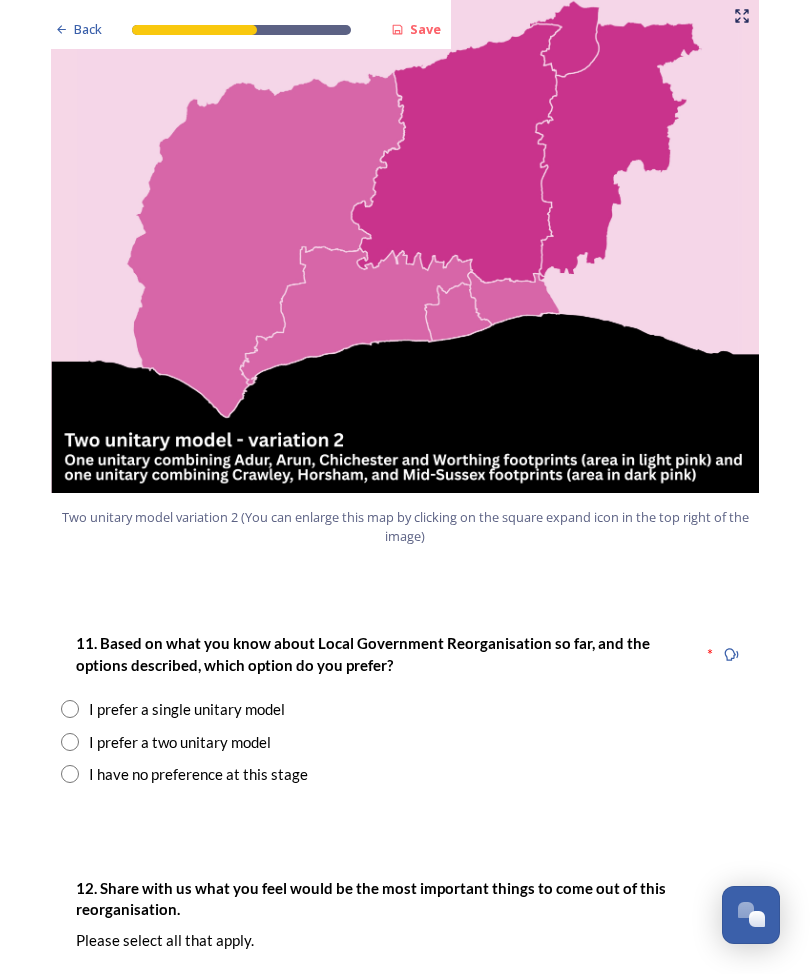 scroll, scrollTop: 2099, scrollLeft: 0, axis: vertical 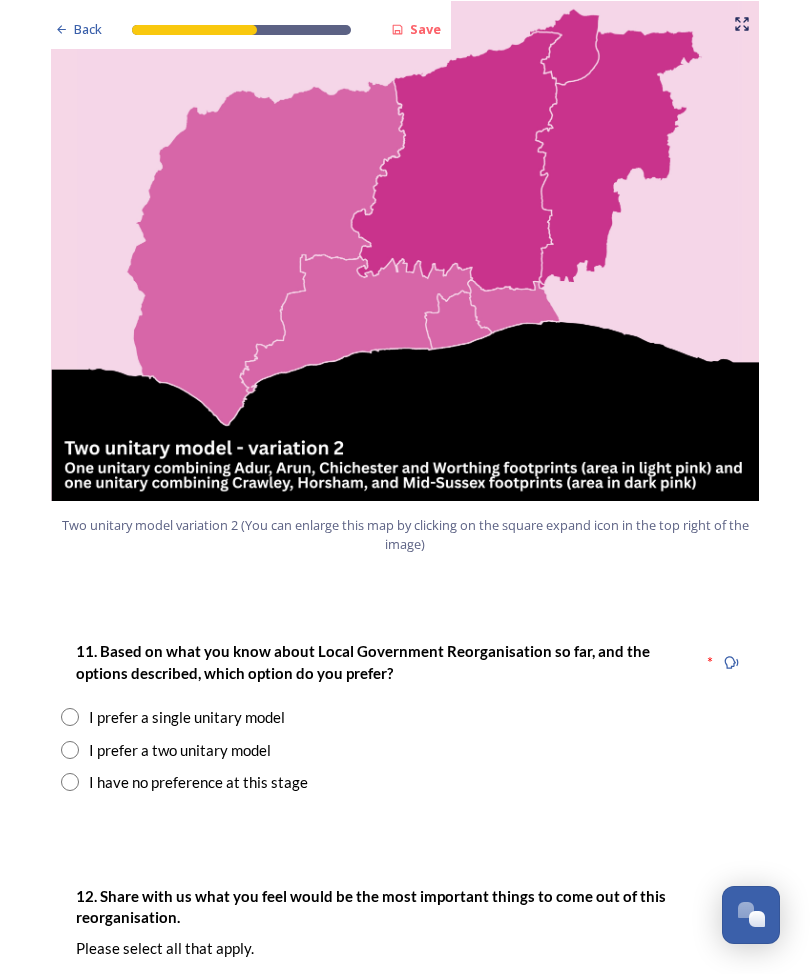 click on "I prefer a single unitary model" at bounding box center [405, 717] 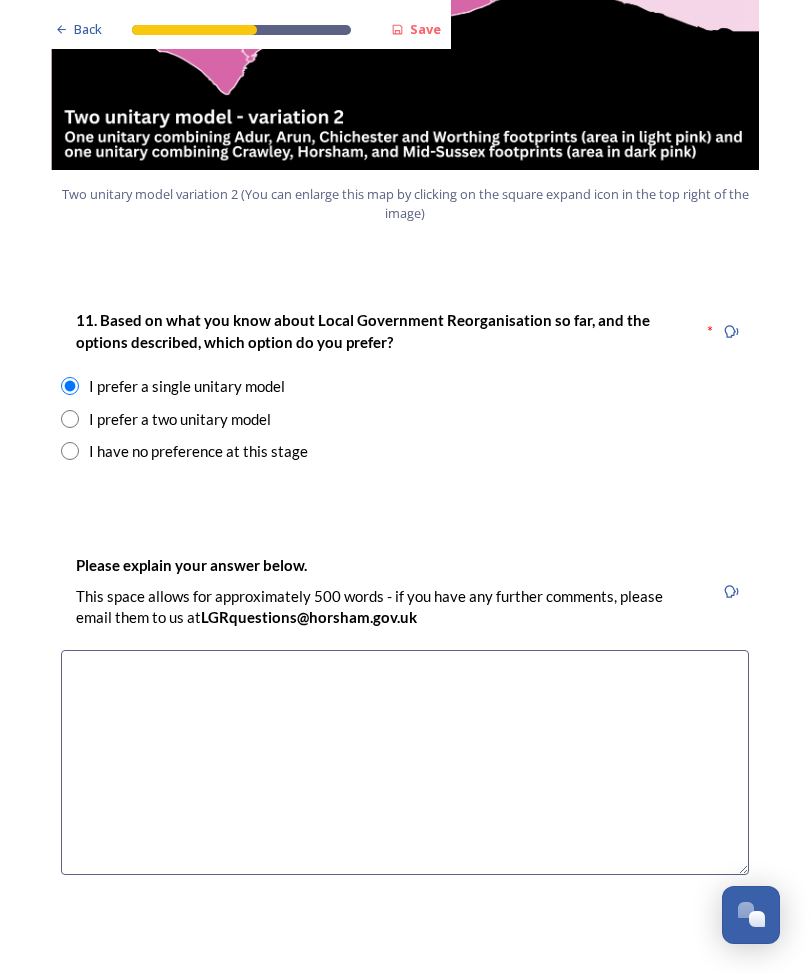 scroll, scrollTop: 2430, scrollLeft: 0, axis: vertical 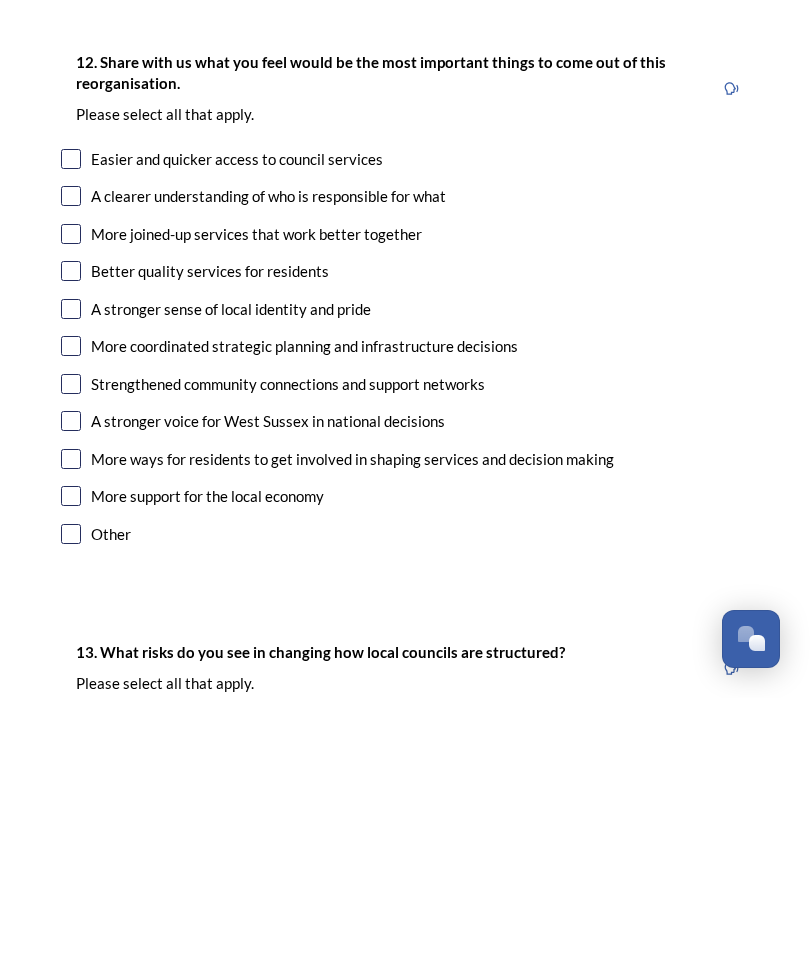 type on "That’s what it should be." 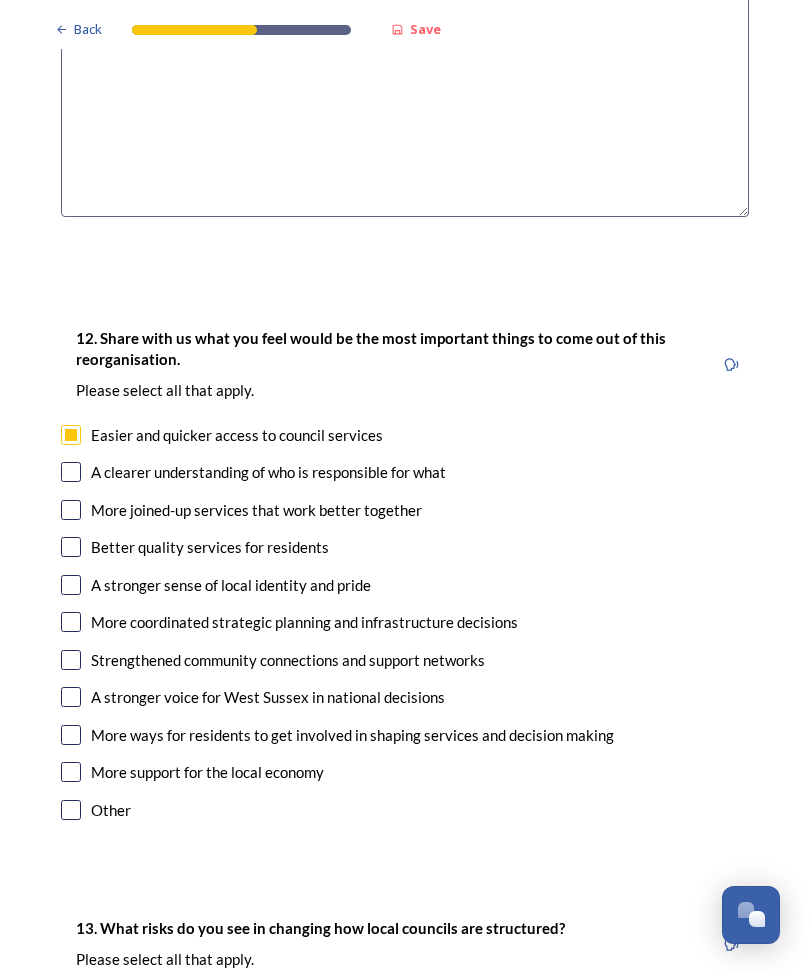 click at bounding box center (71, 772) 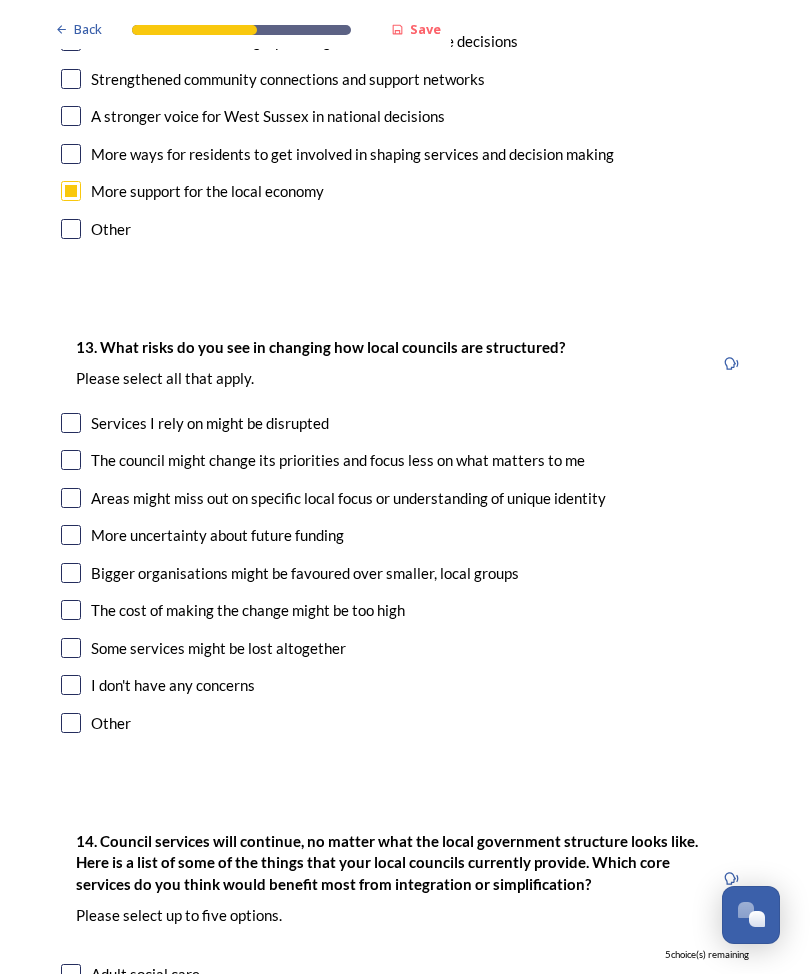 scroll, scrollTop: 3669, scrollLeft: 0, axis: vertical 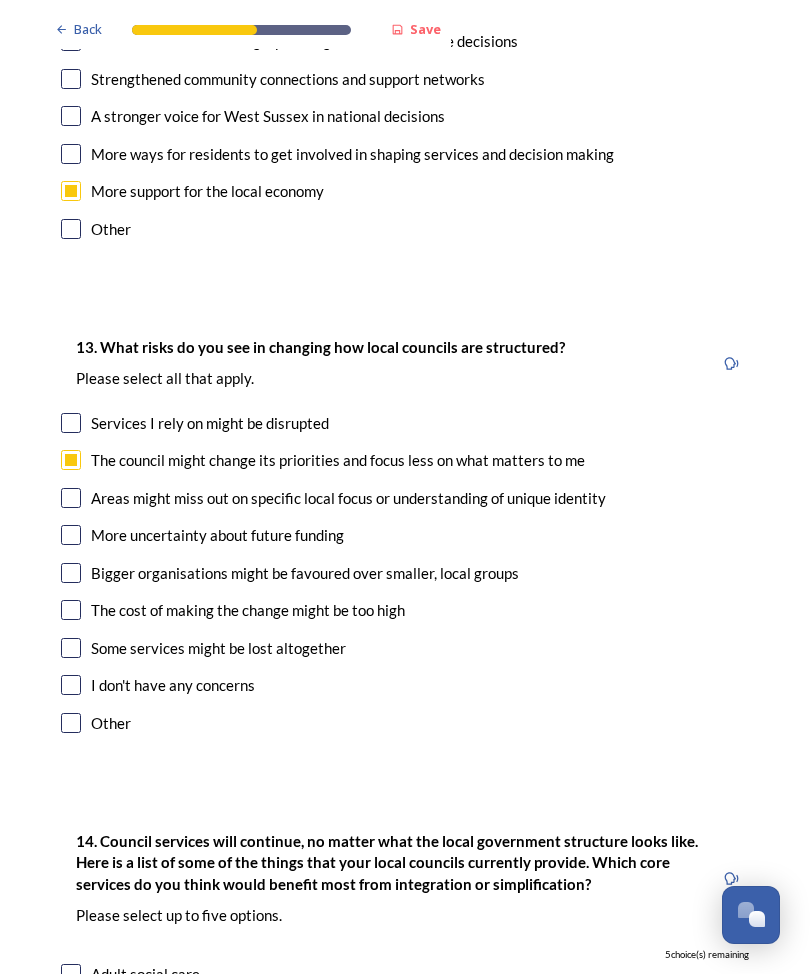 click at bounding box center (71, 498) 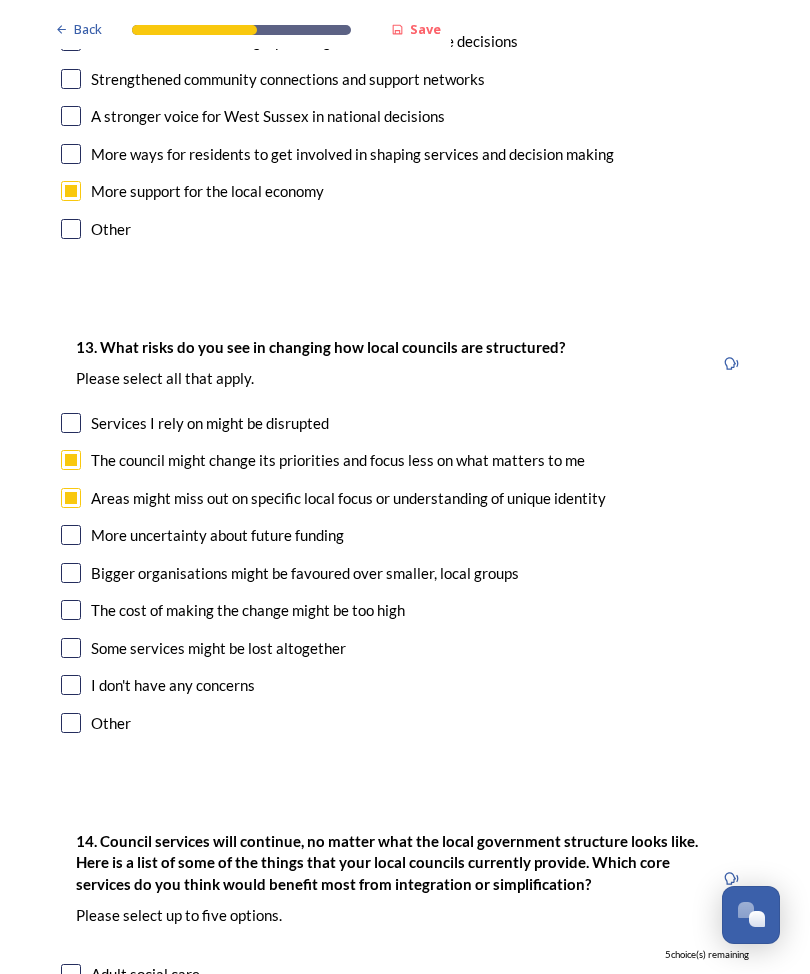 click on "13. What risks do you see in changing how local councils are structured? ﻿Please select all that apply. Services I rely on might be disrupted The council might change its priorities and focus less on what matters to me Areas might miss out on specific local focus or understanding of unique identity More uncertainty about future funding Bigger organisations might be favoured over smaller, local groups The cost of making the change might be too high Some services might be lost altogether I don't have any concerns Other" at bounding box center (405, 537) 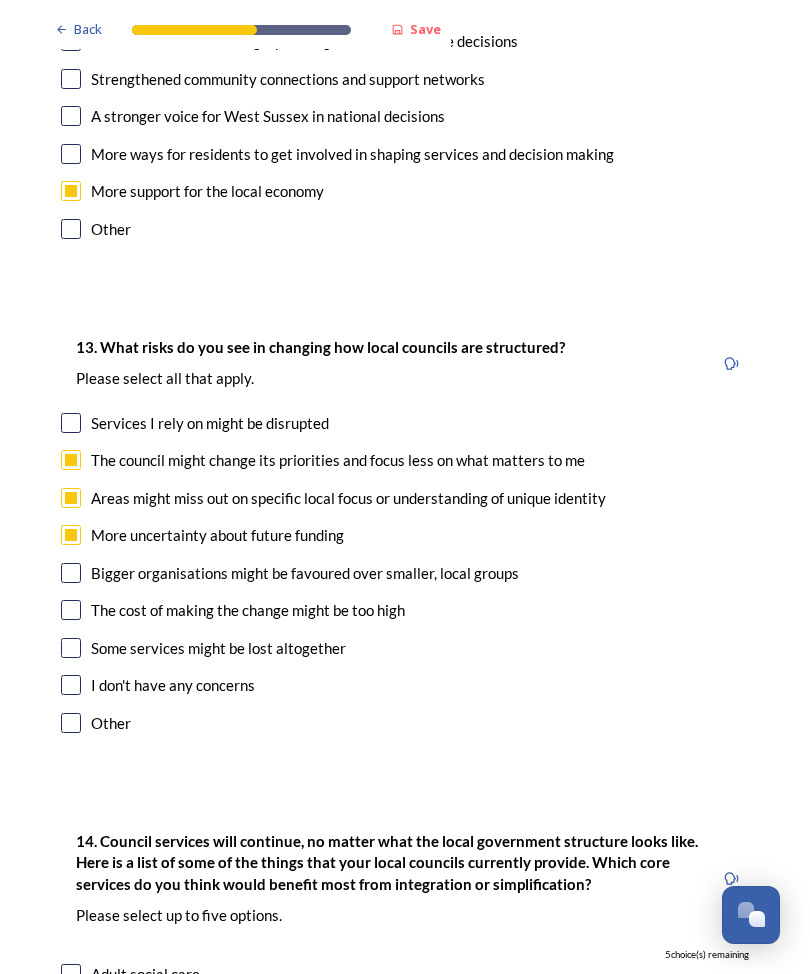click at bounding box center (71, 423) 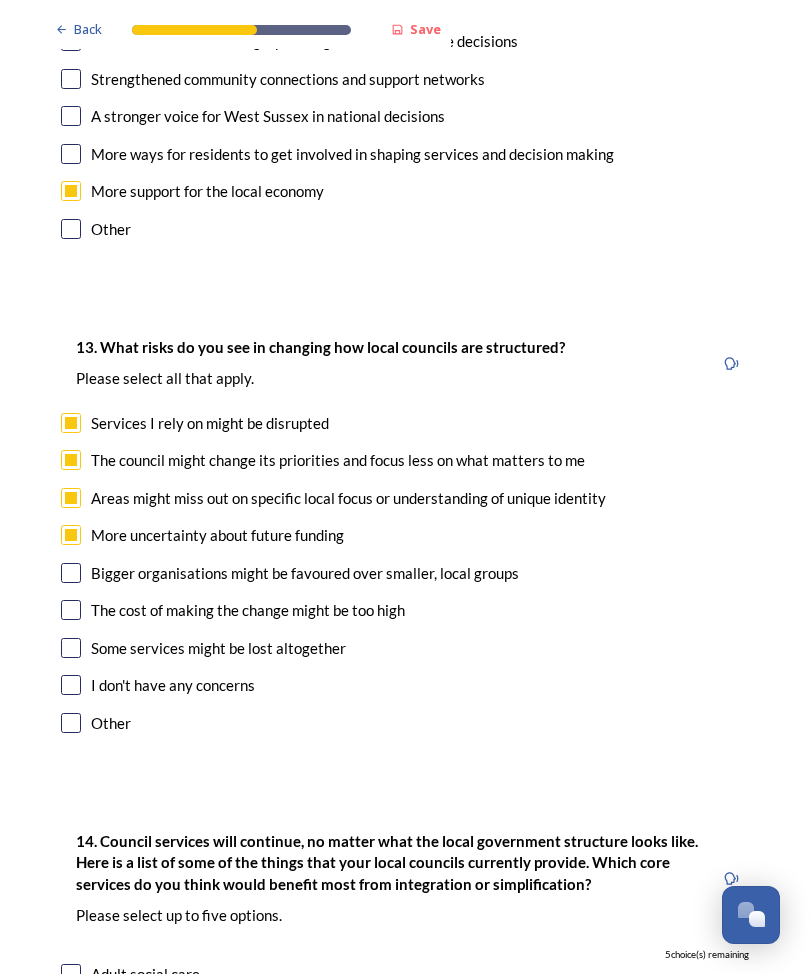 click at bounding box center (71, 573) 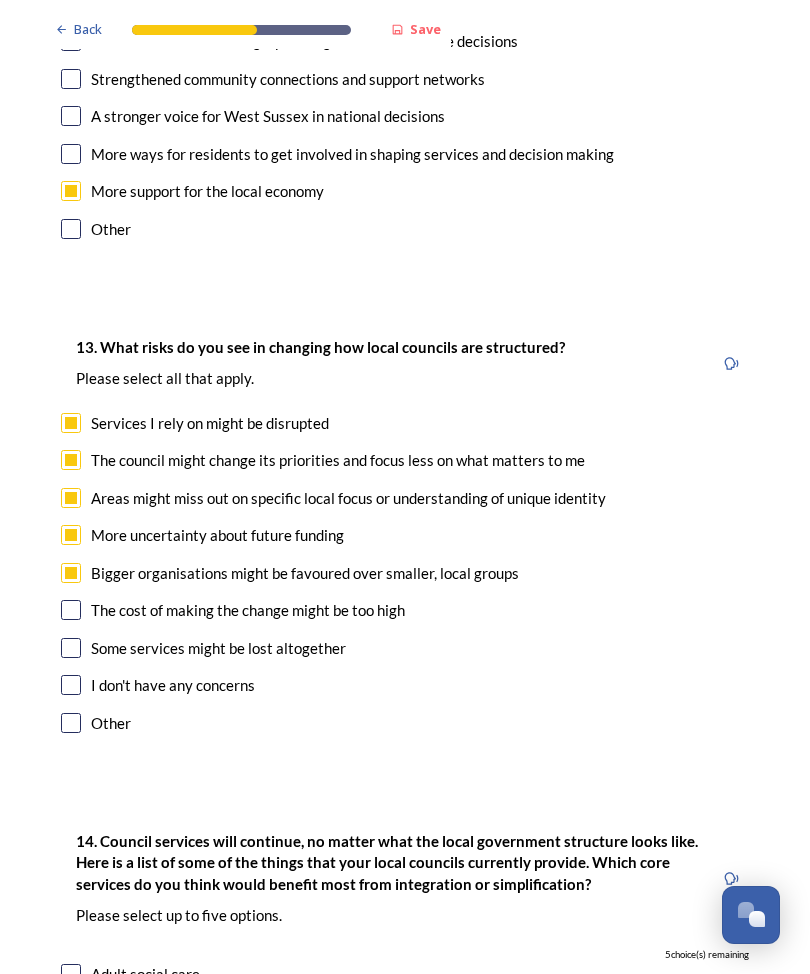 click at bounding box center [71, 610] 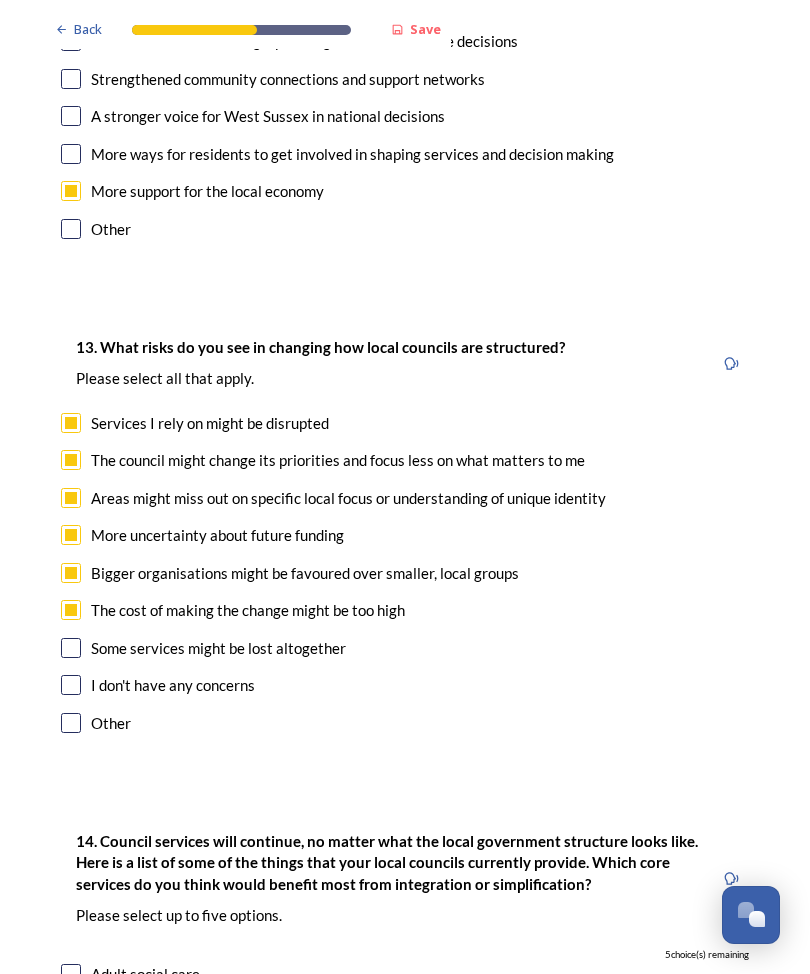 click at bounding box center [71, 648] 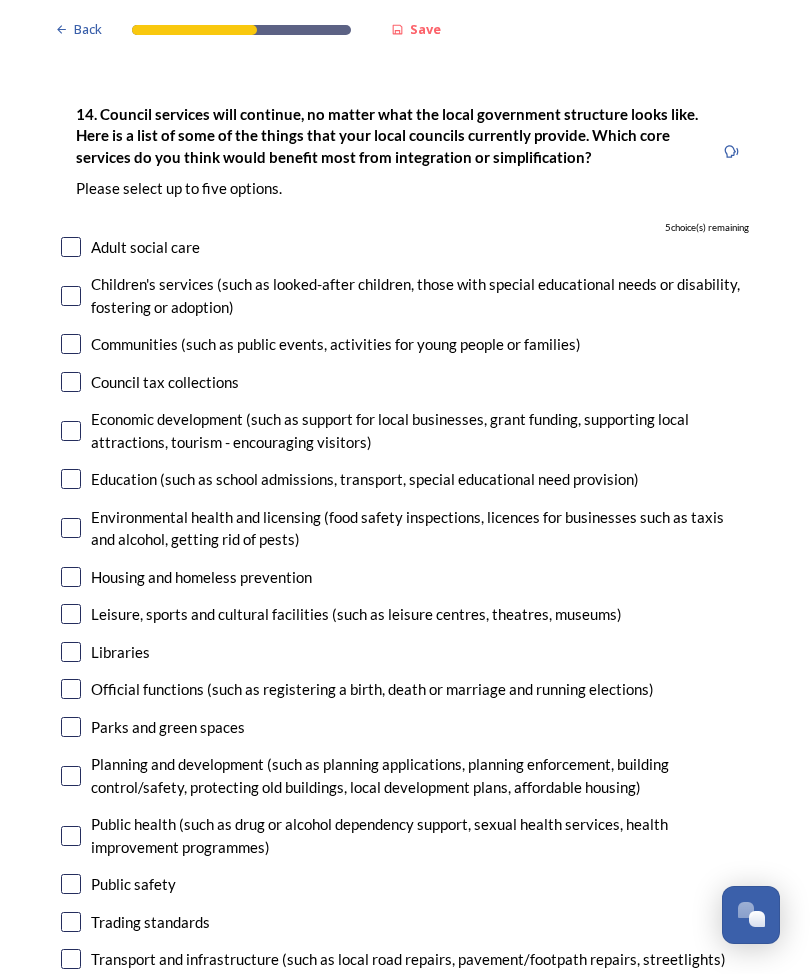 scroll, scrollTop: 4386, scrollLeft: 0, axis: vertical 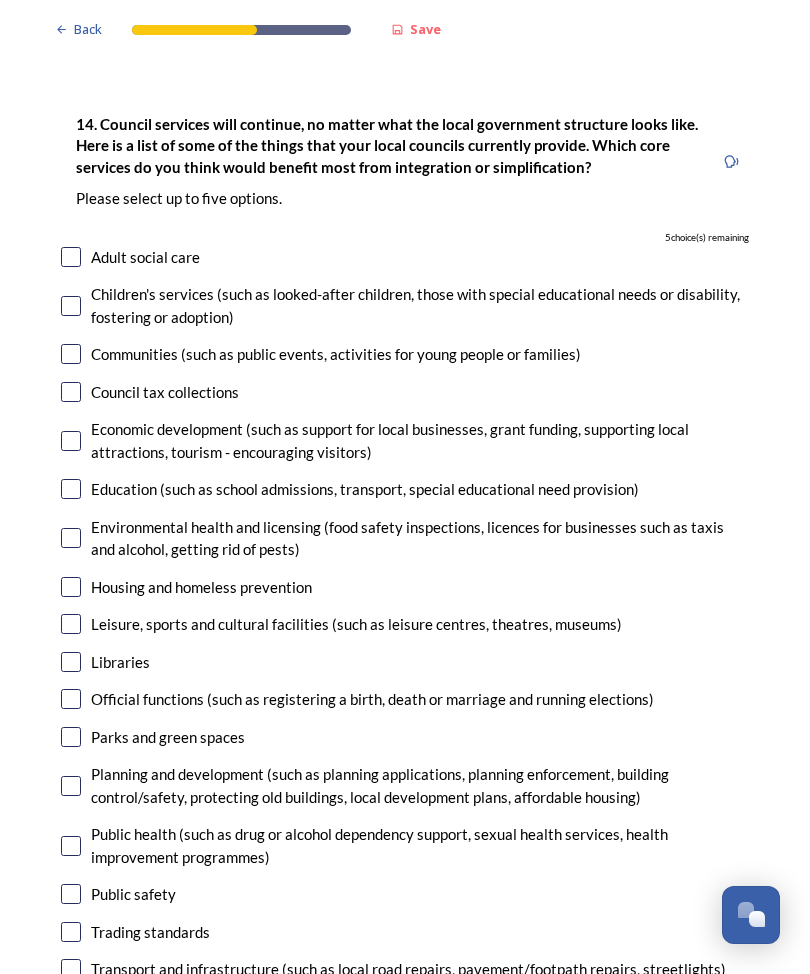 click at bounding box center [71, 354] 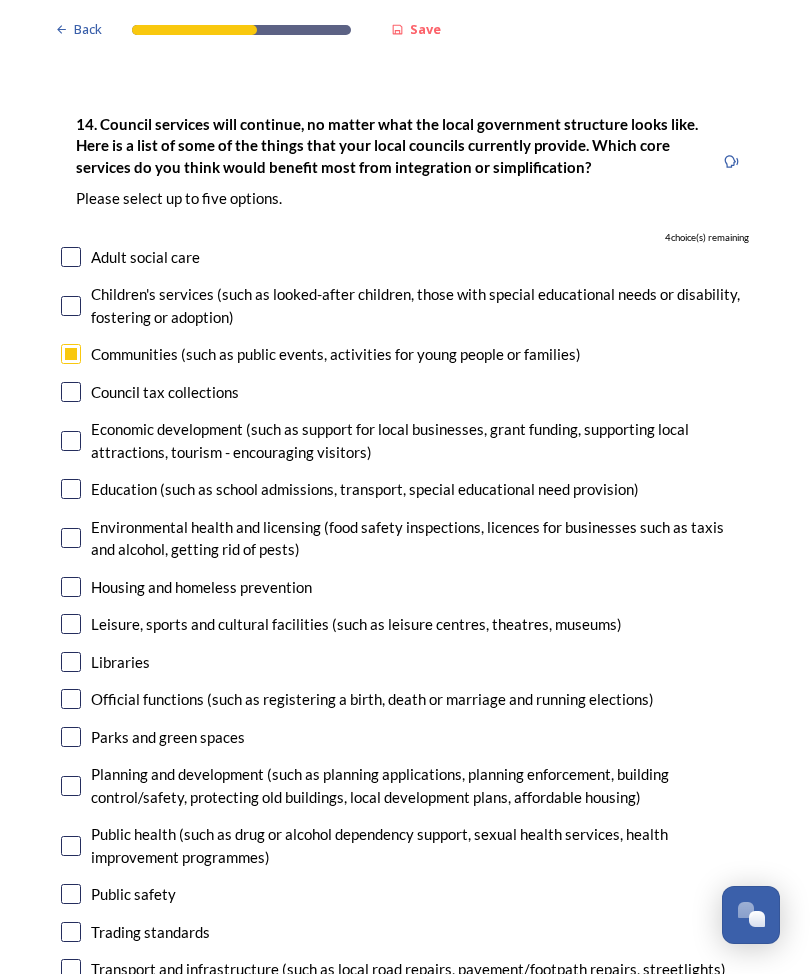 click at bounding box center [71, 489] 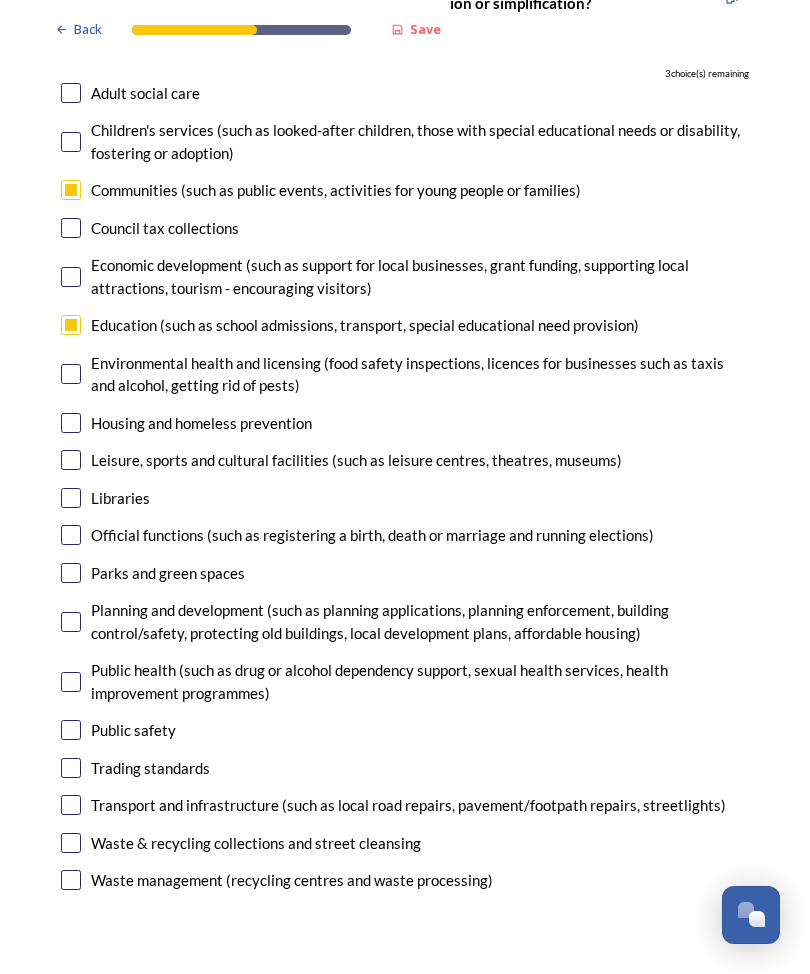 scroll, scrollTop: 4551, scrollLeft: 0, axis: vertical 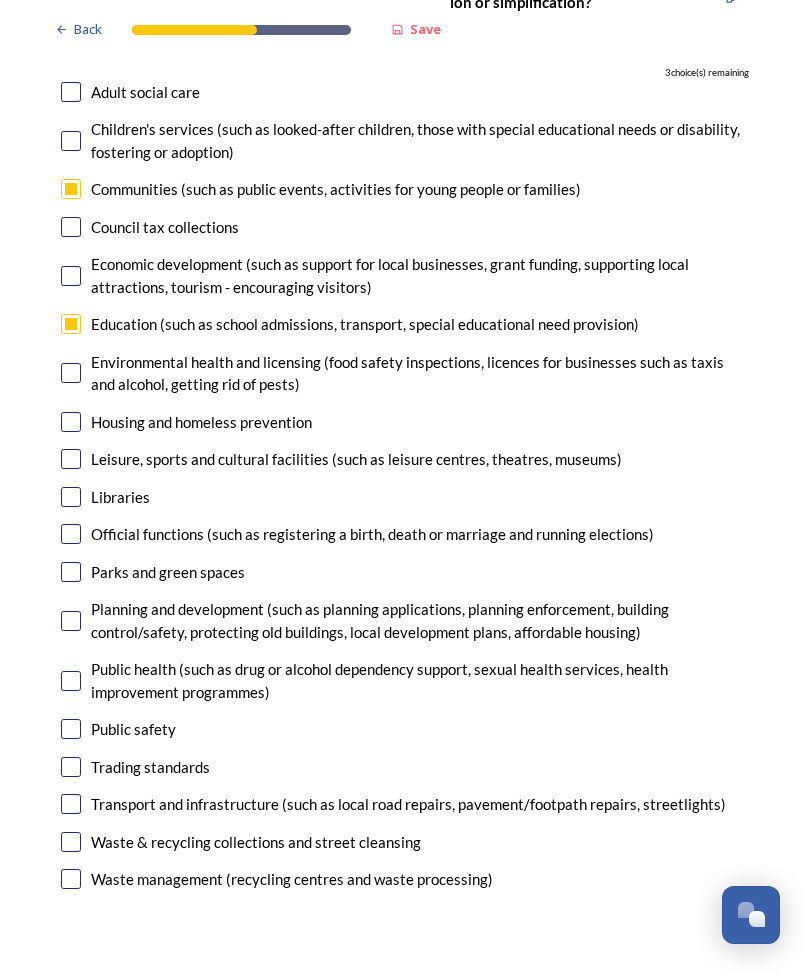 click at bounding box center [71, 842] 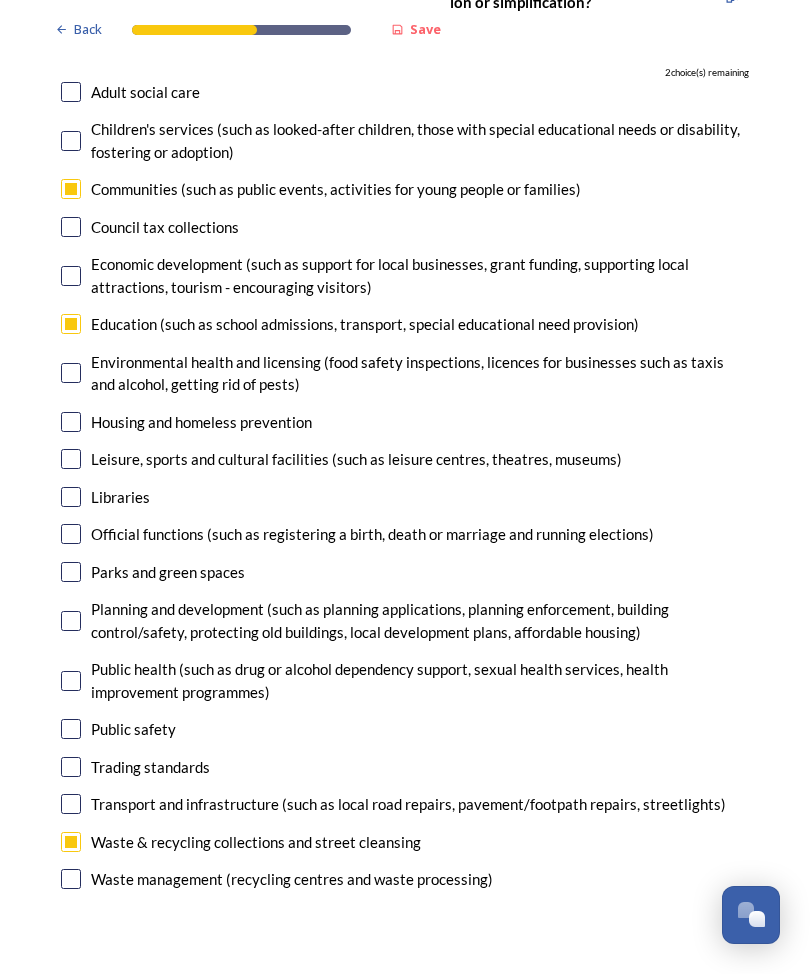 click on "Parks and green spaces" at bounding box center [168, 572] 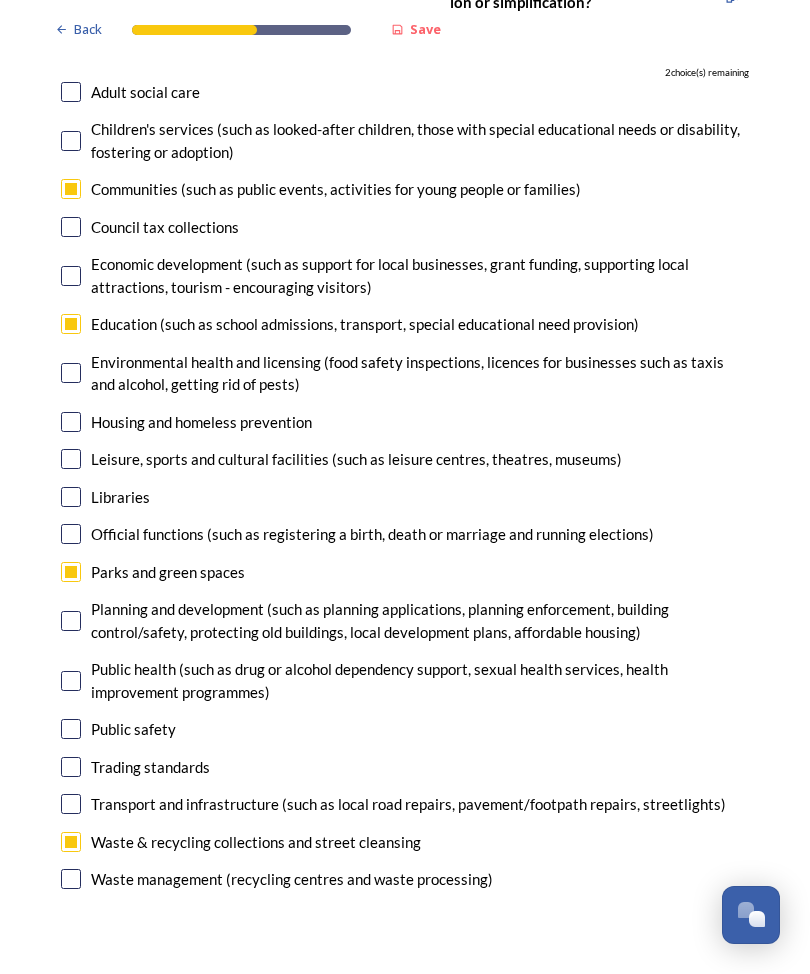 checkbox on "true" 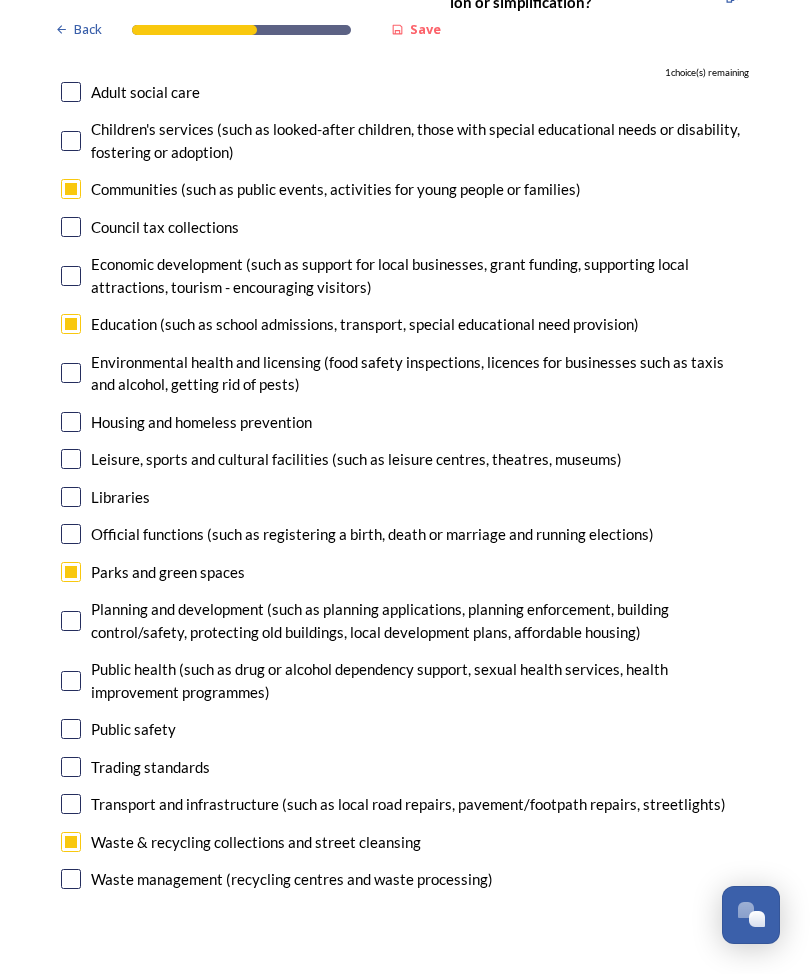 click at bounding box center (71, 422) 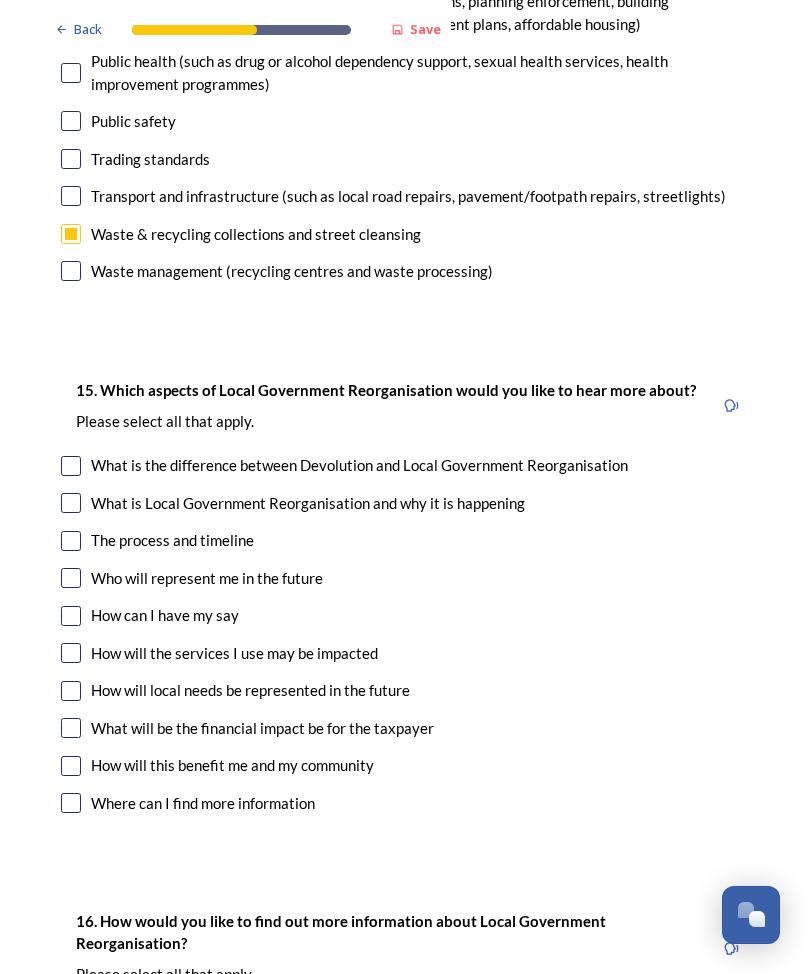 scroll, scrollTop: 5153, scrollLeft: 0, axis: vertical 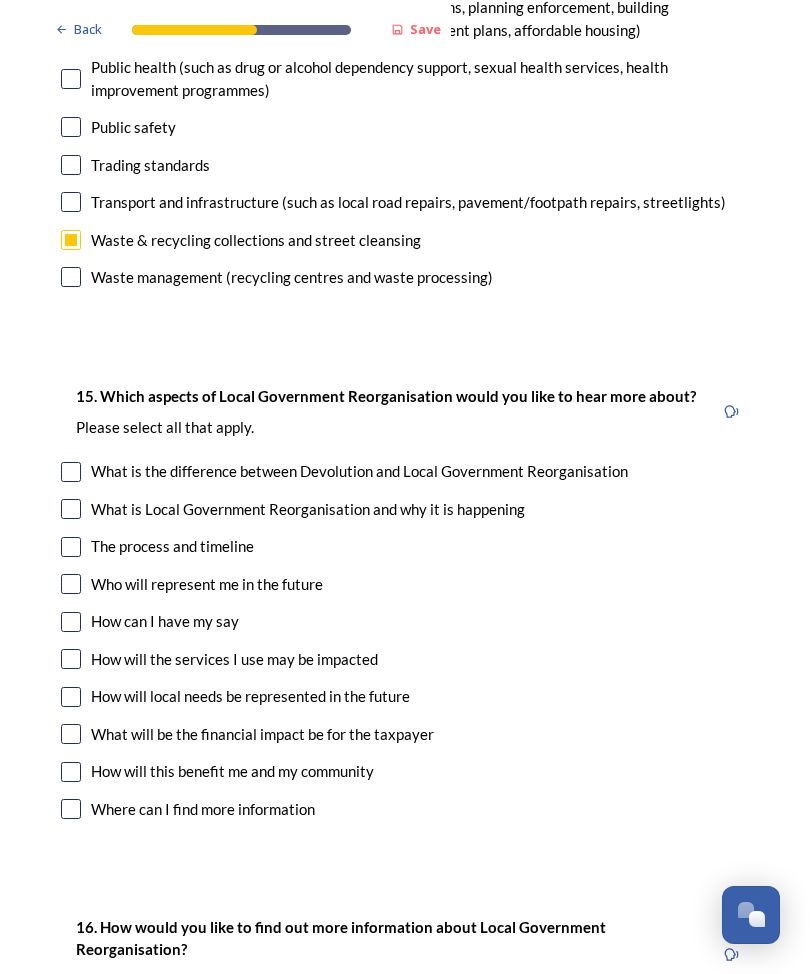 click at bounding box center [71, 659] 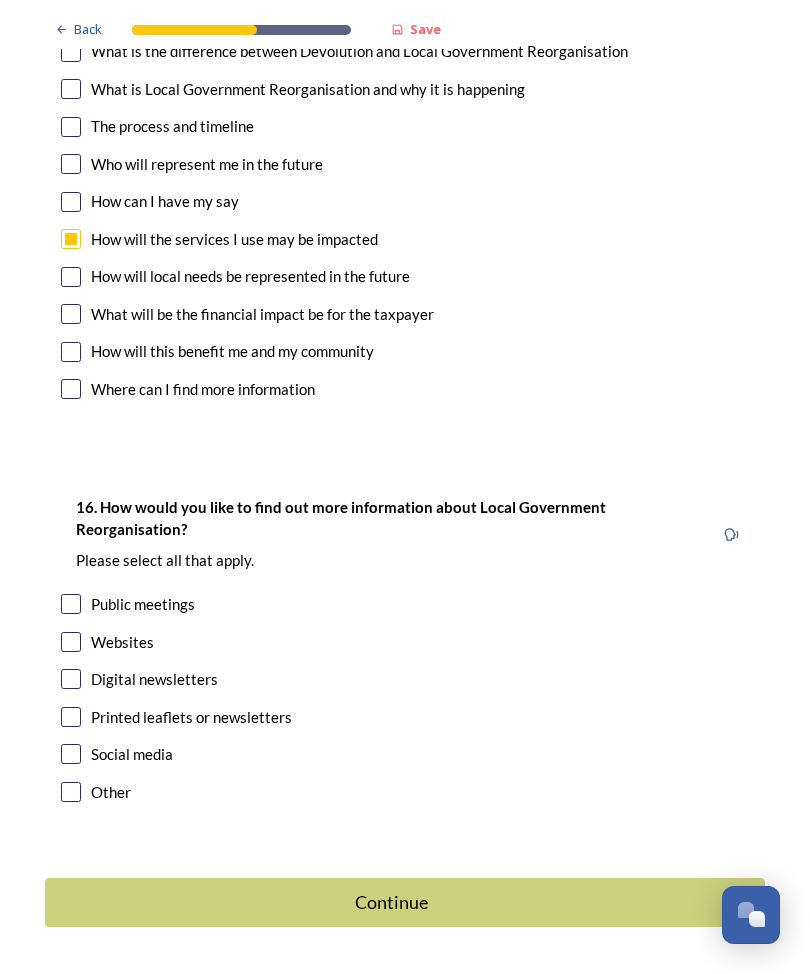 scroll, scrollTop: 5572, scrollLeft: 0, axis: vertical 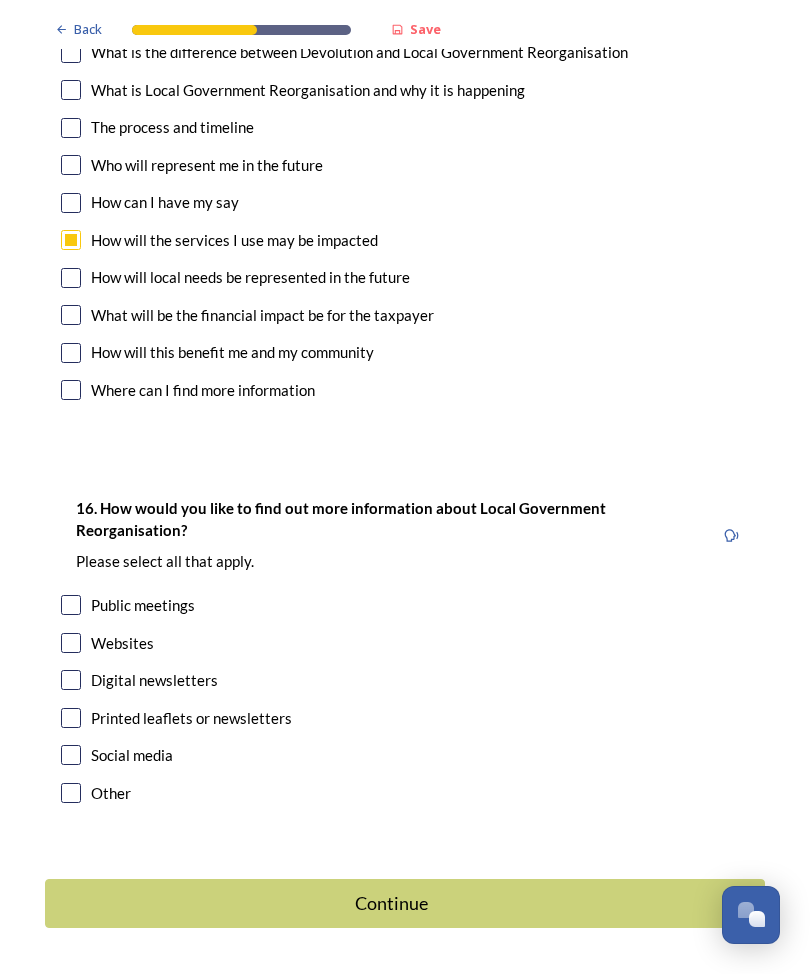 click at bounding box center [71, 718] 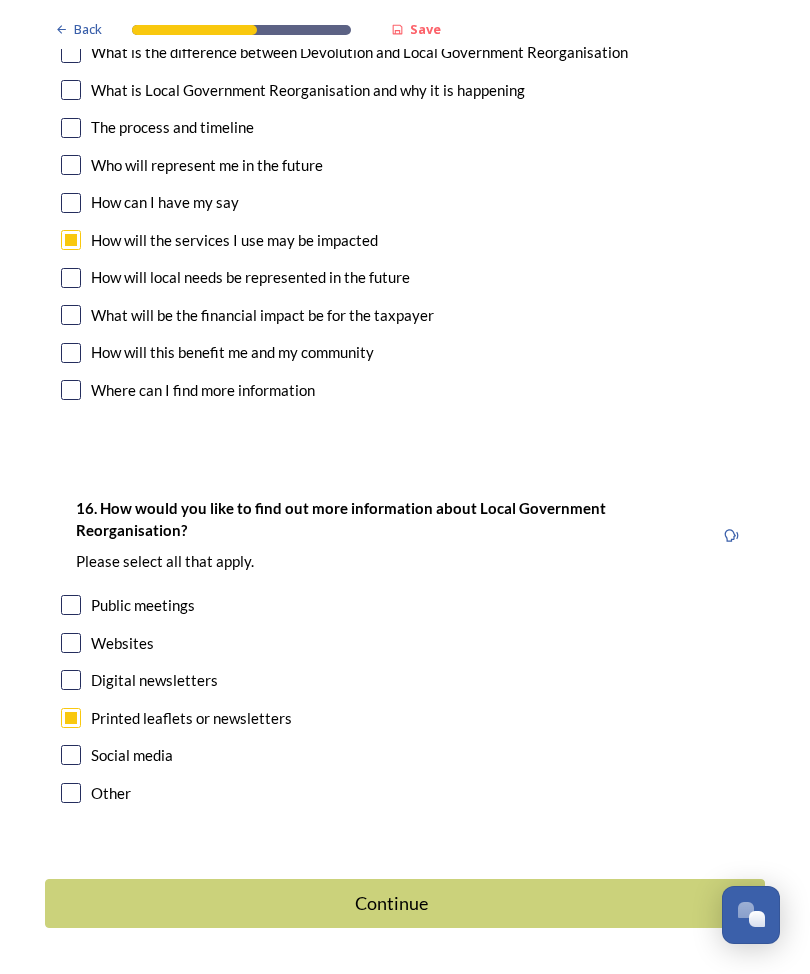 click on "Continue" at bounding box center (391, 903) 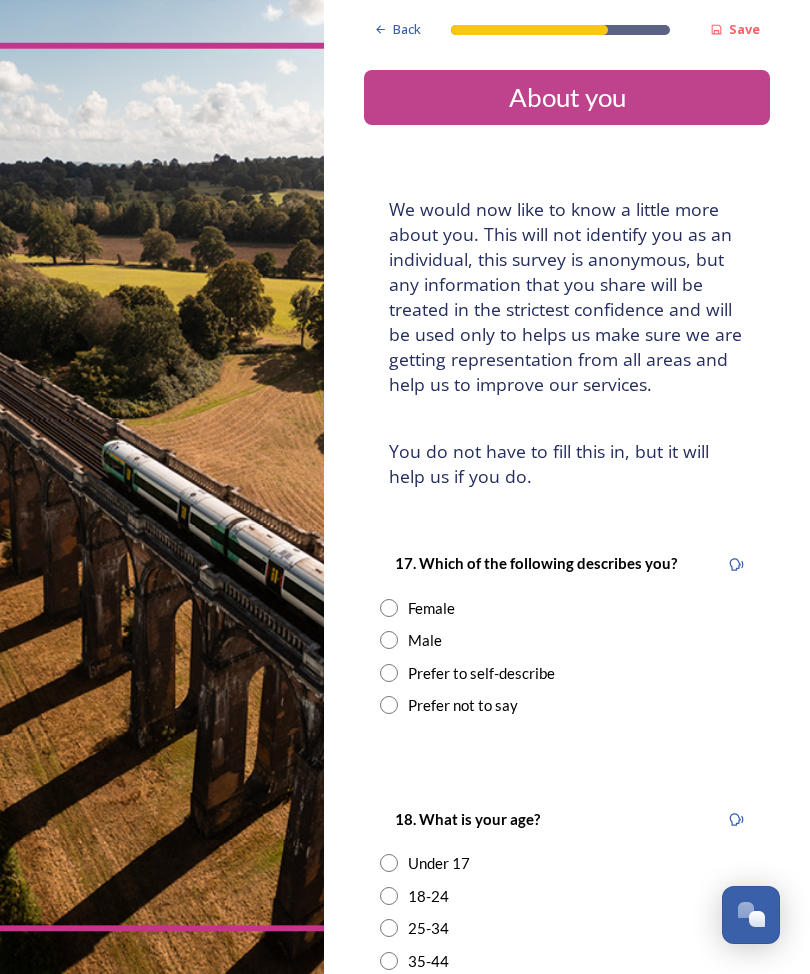 click on "Female" at bounding box center (567, 608) 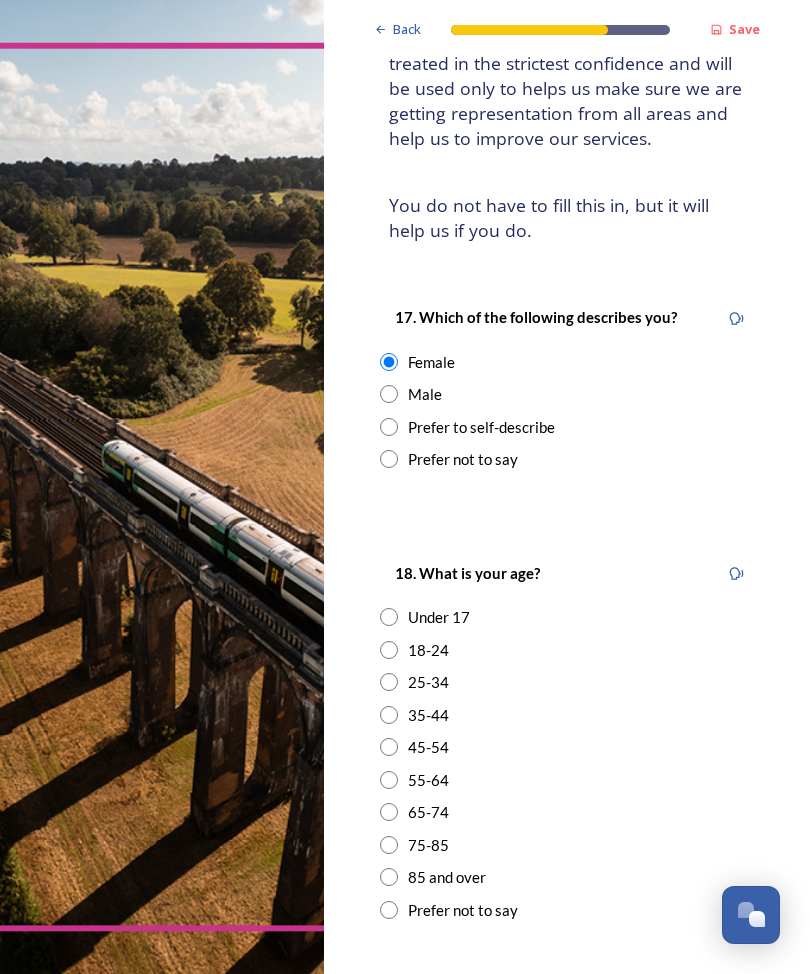 scroll, scrollTop: 249, scrollLeft: 0, axis: vertical 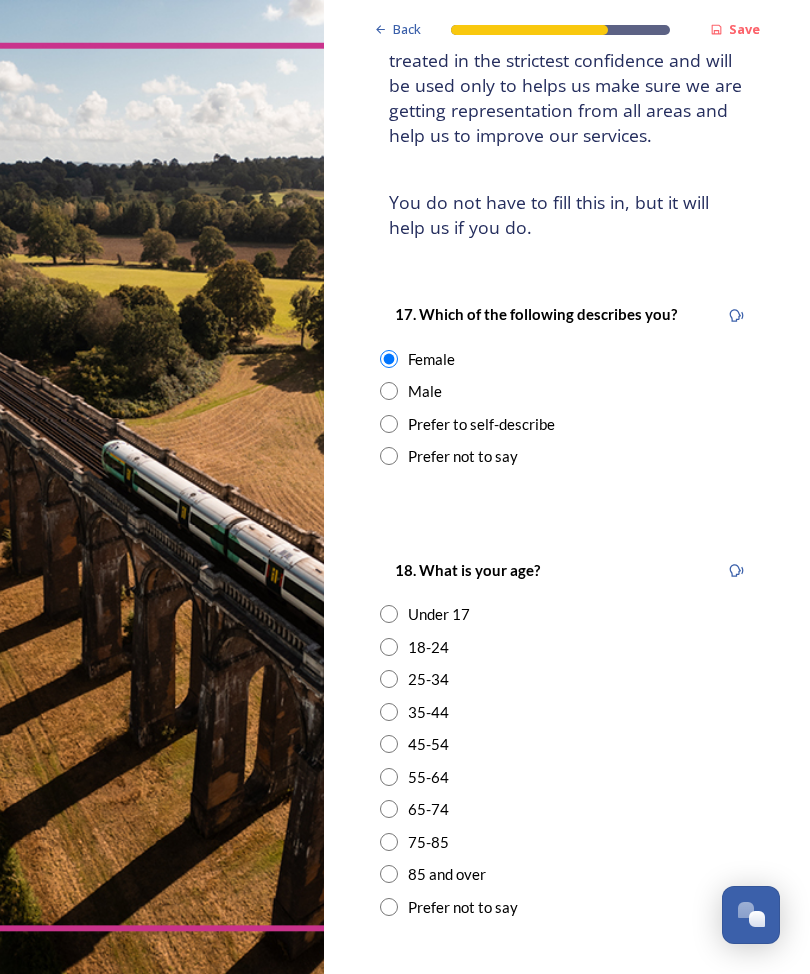 click at bounding box center (389, 777) 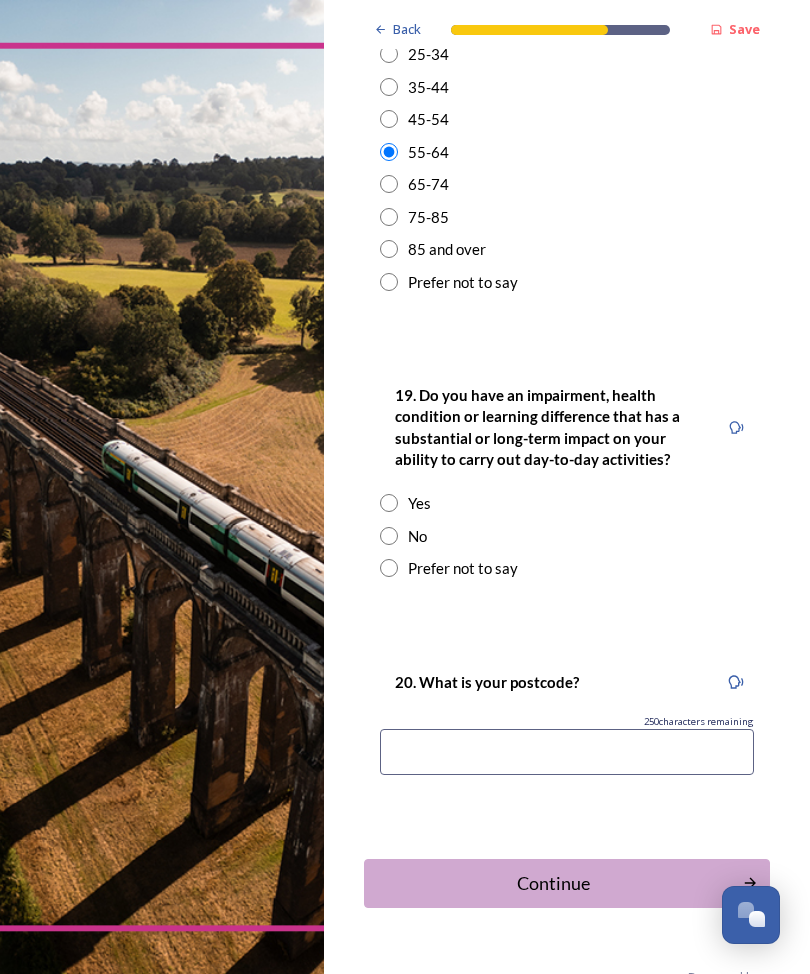 scroll, scrollTop: 874, scrollLeft: 0, axis: vertical 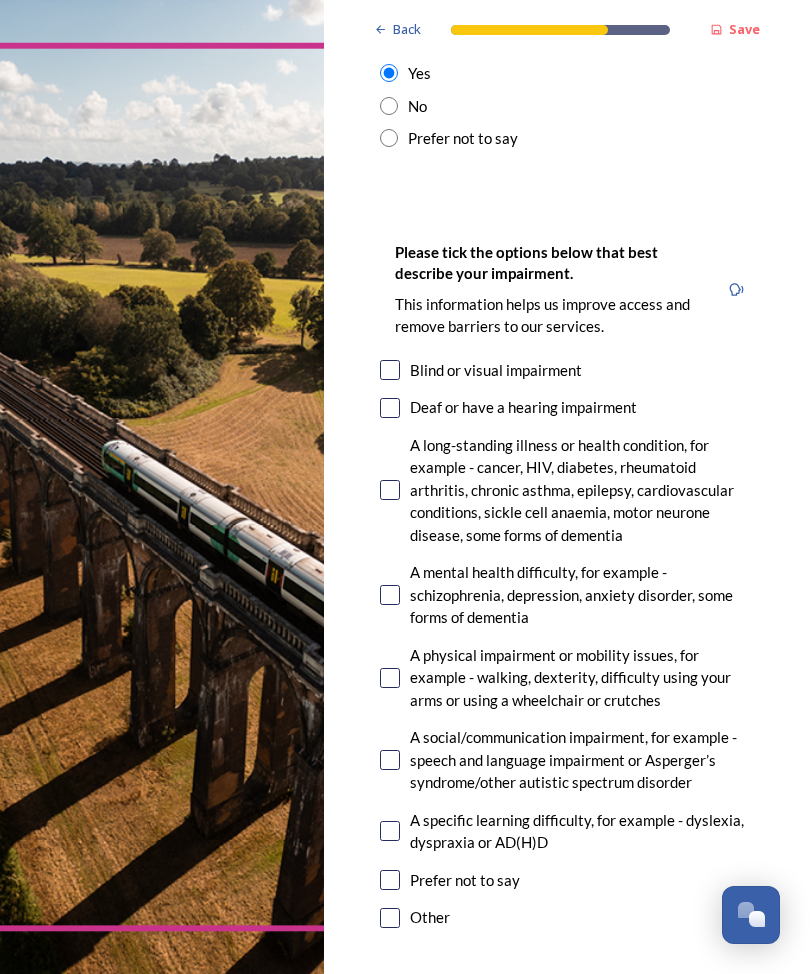 click at bounding box center (390, 490) 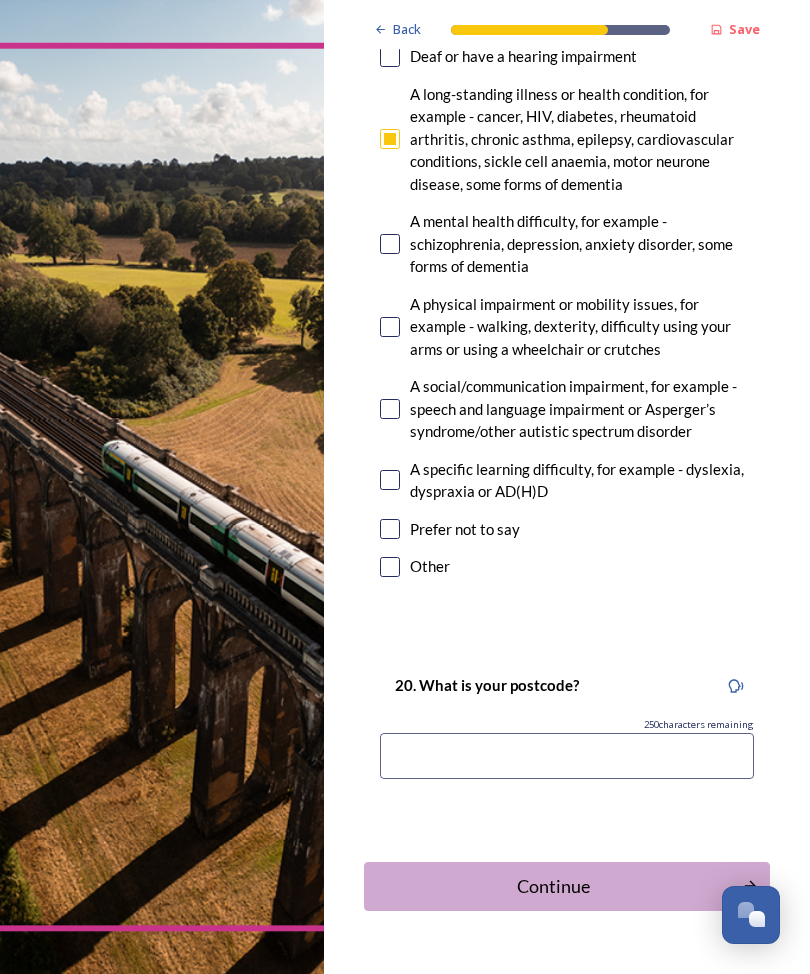 scroll, scrollTop: 1654, scrollLeft: 0, axis: vertical 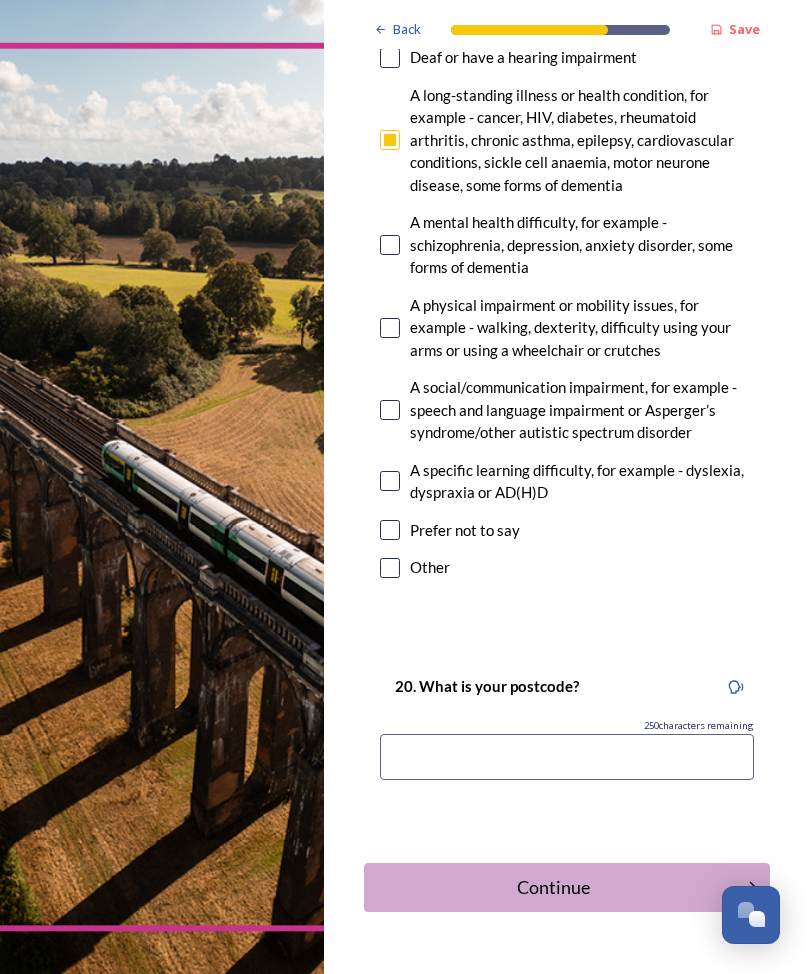 click at bounding box center [567, 757] 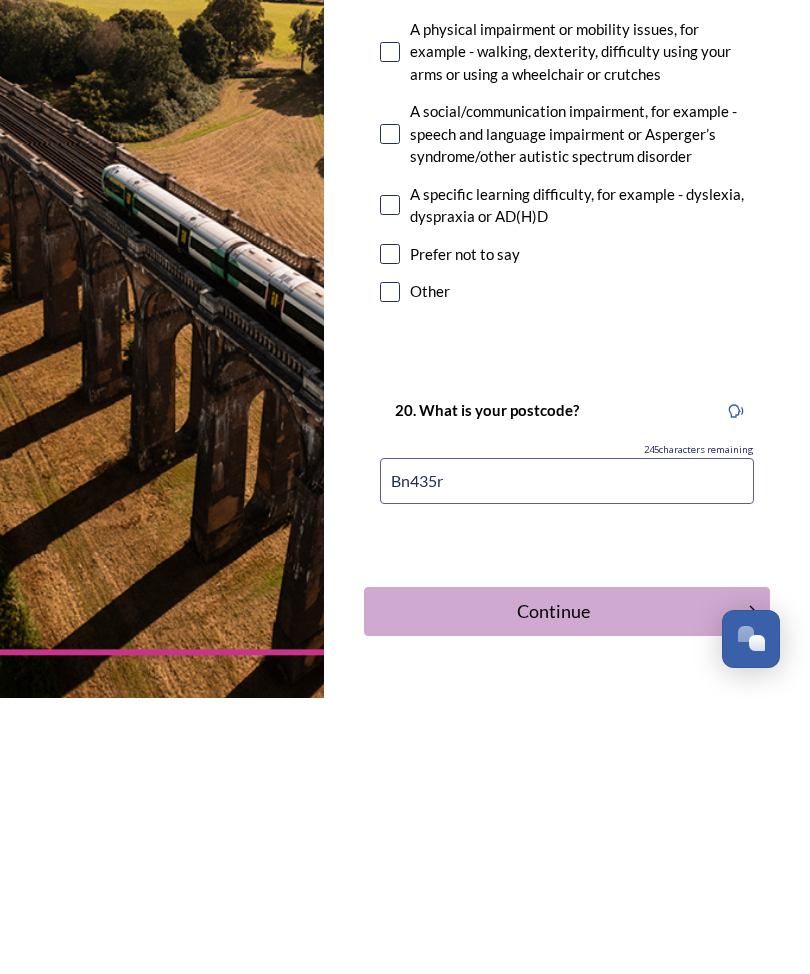 type on "Bn435re" 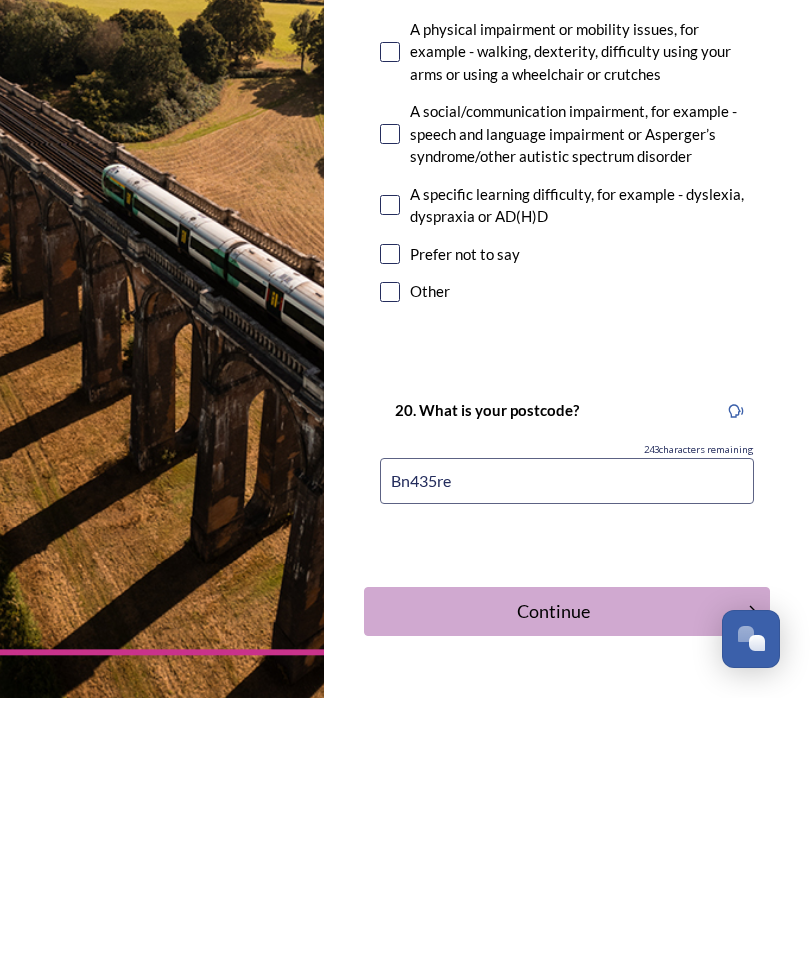 click on "Continue" at bounding box center [553, 887] 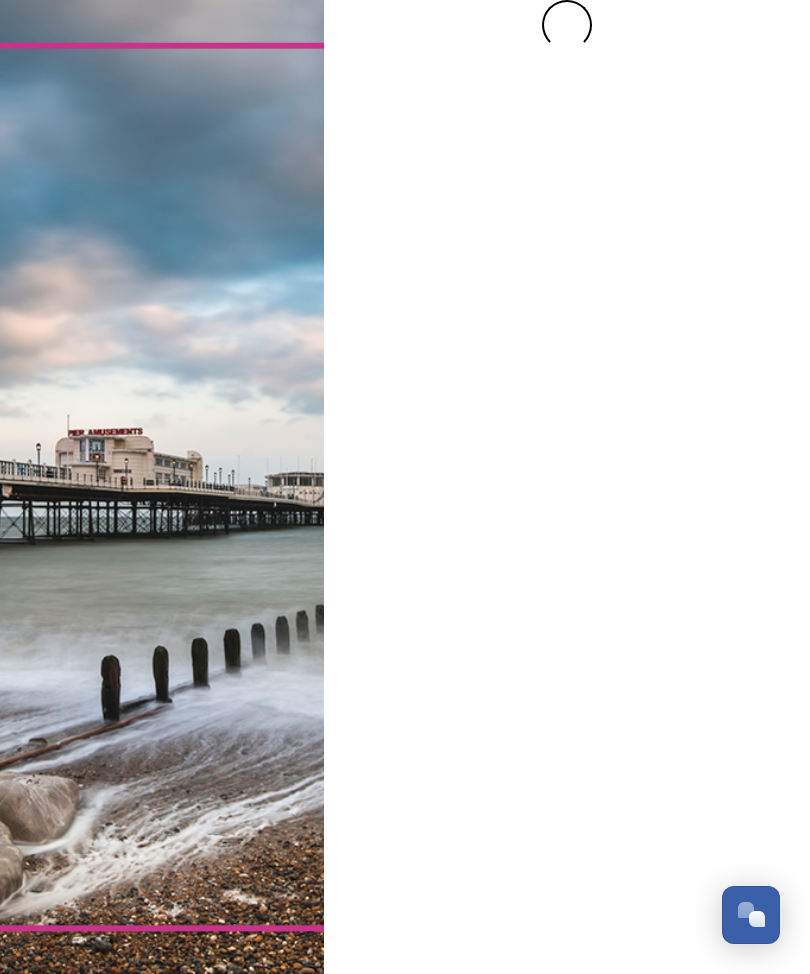 scroll, scrollTop: 0, scrollLeft: 0, axis: both 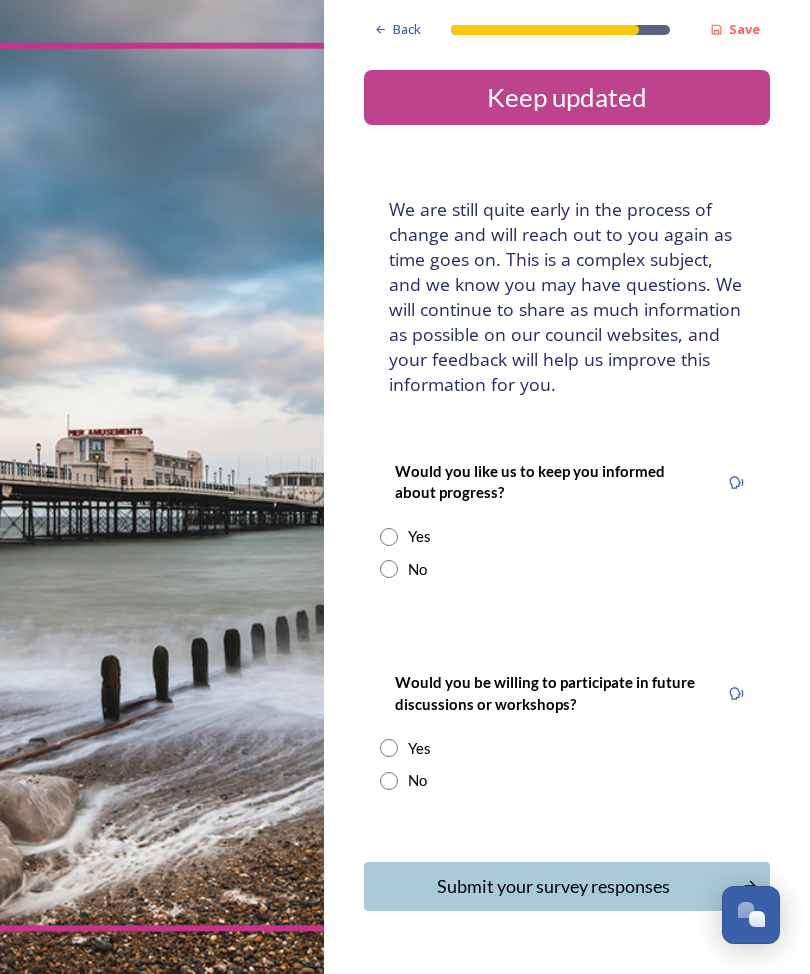 click at bounding box center (389, 569) 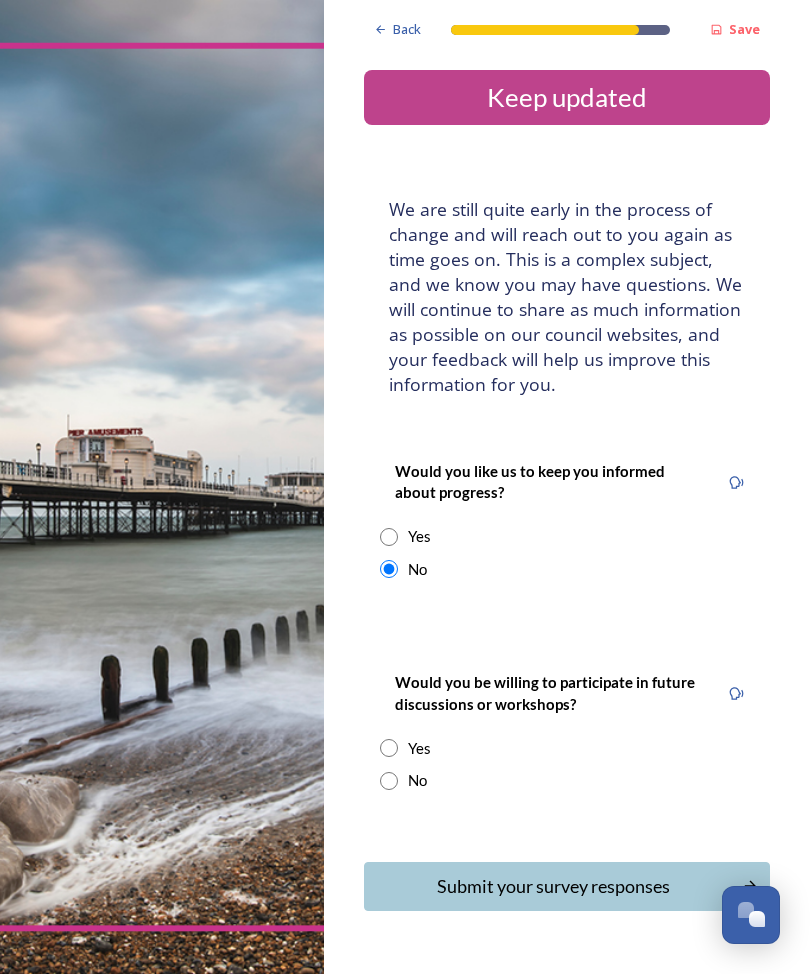 click on "No" at bounding box center [567, 780] 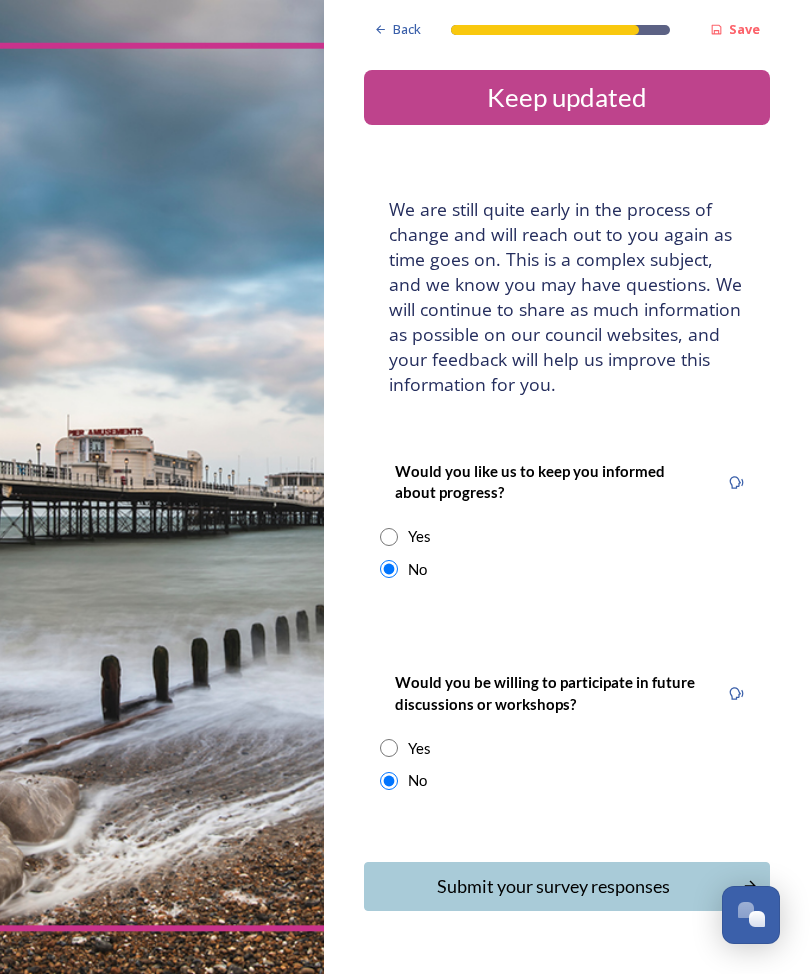 click on "Submit your survey responses" at bounding box center (553, 886) 